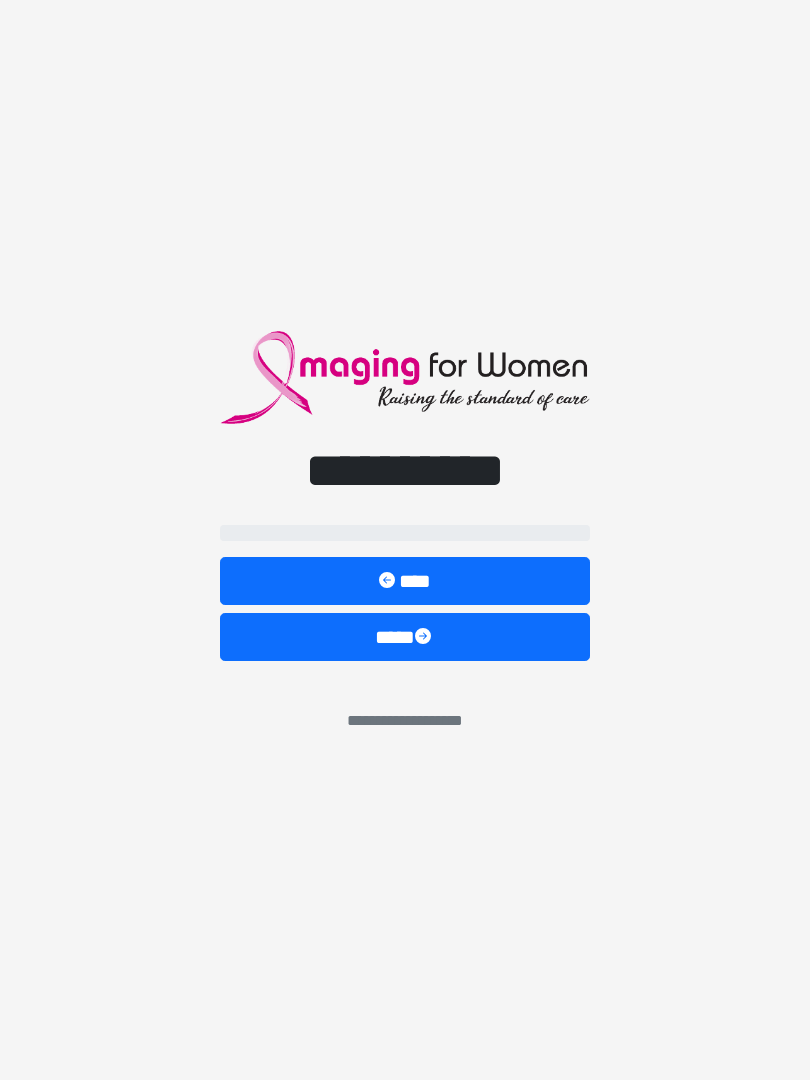 scroll, scrollTop: 0, scrollLeft: 0, axis: both 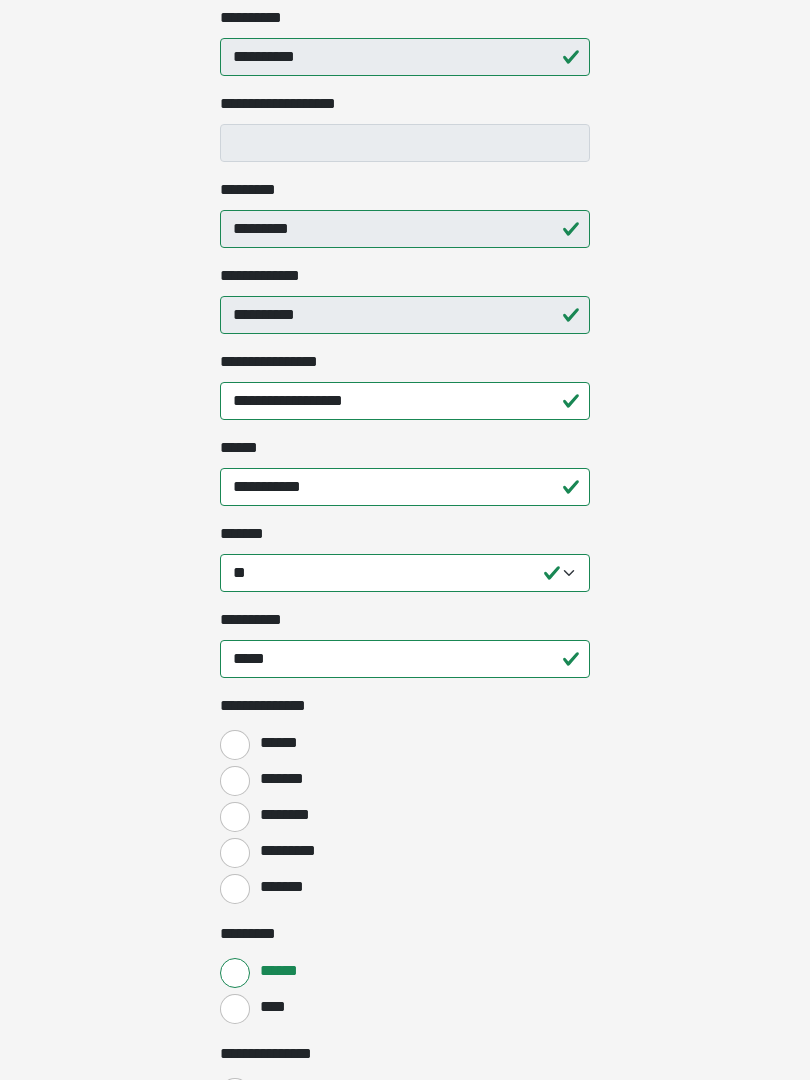 click on "********" at bounding box center (235, 817) 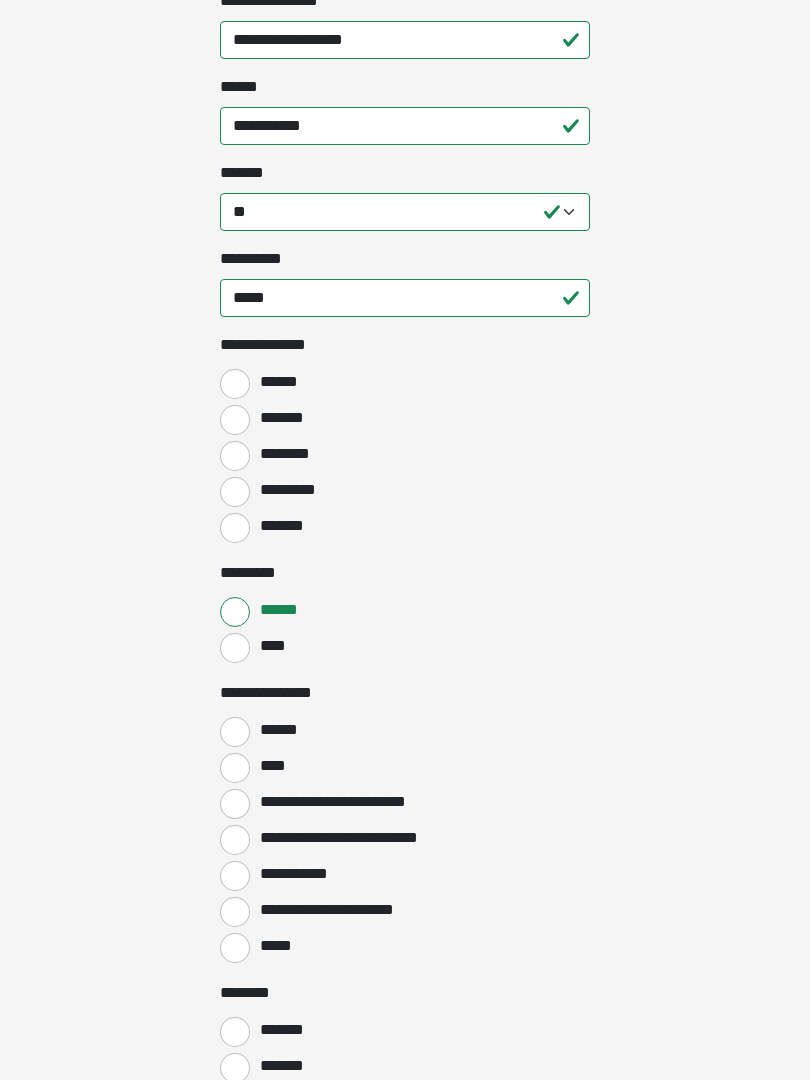 scroll, scrollTop: 709, scrollLeft: 0, axis: vertical 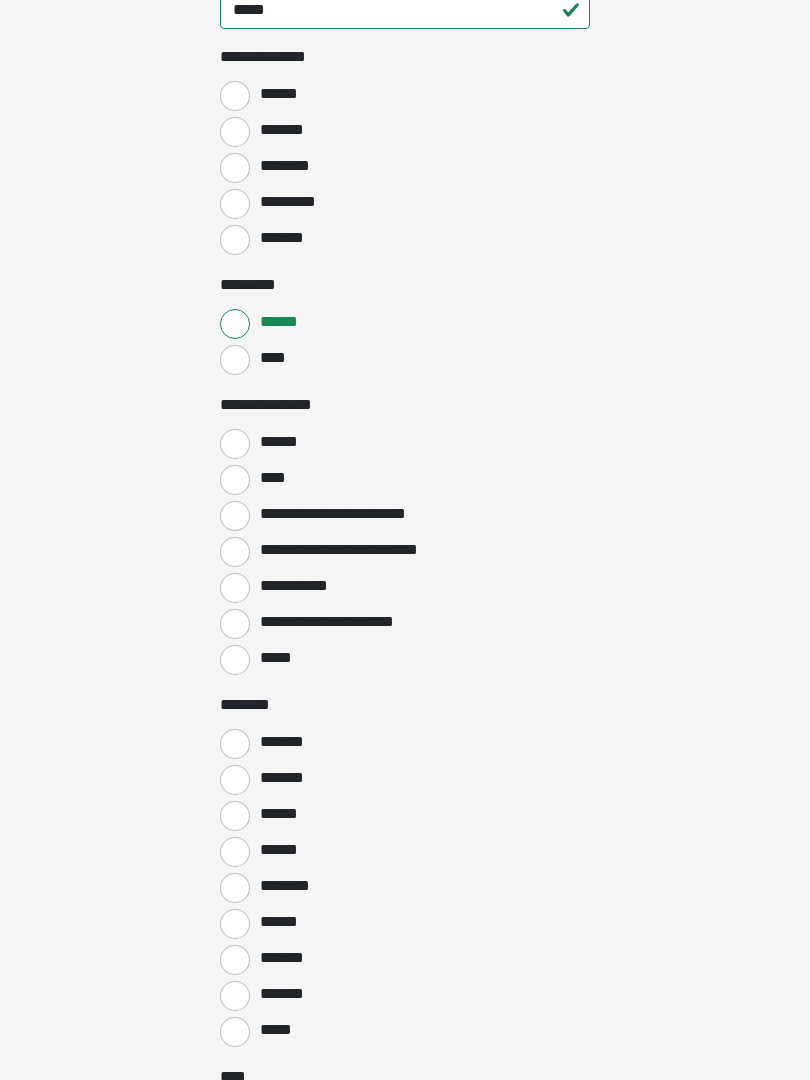 click on "*******" at bounding box center (235, 744) 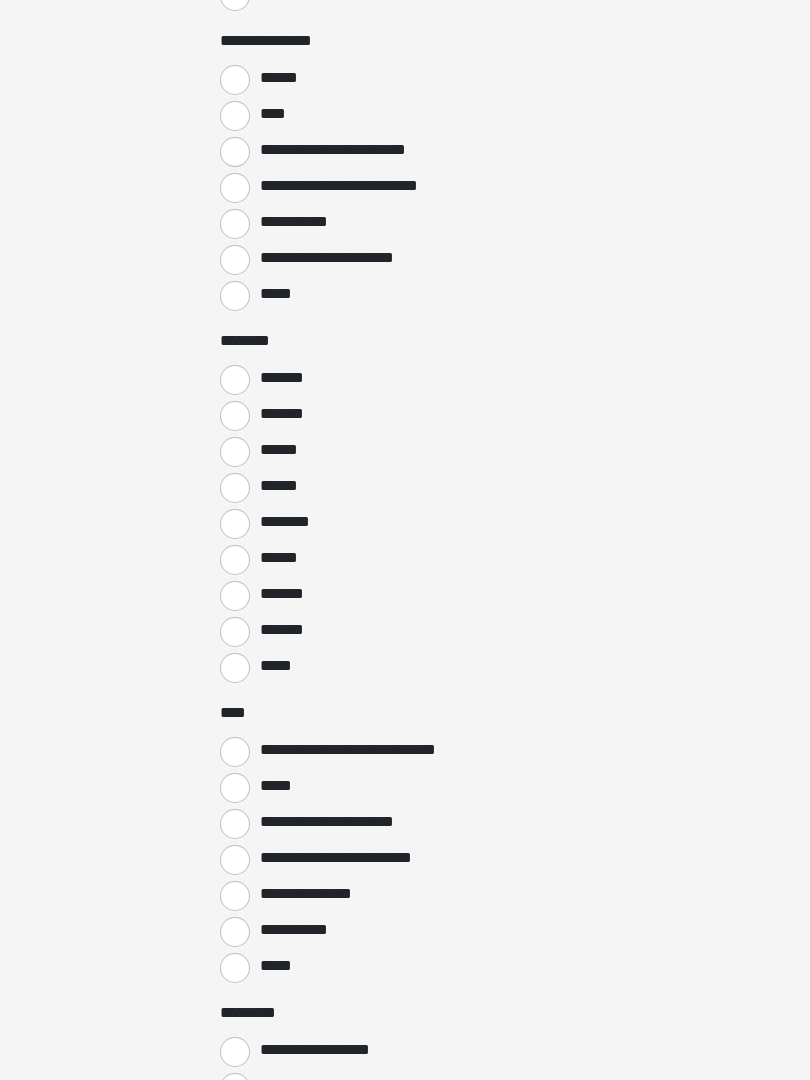 scroll, scrollTop: 1361, scrollLeft: 0, axis: vertical 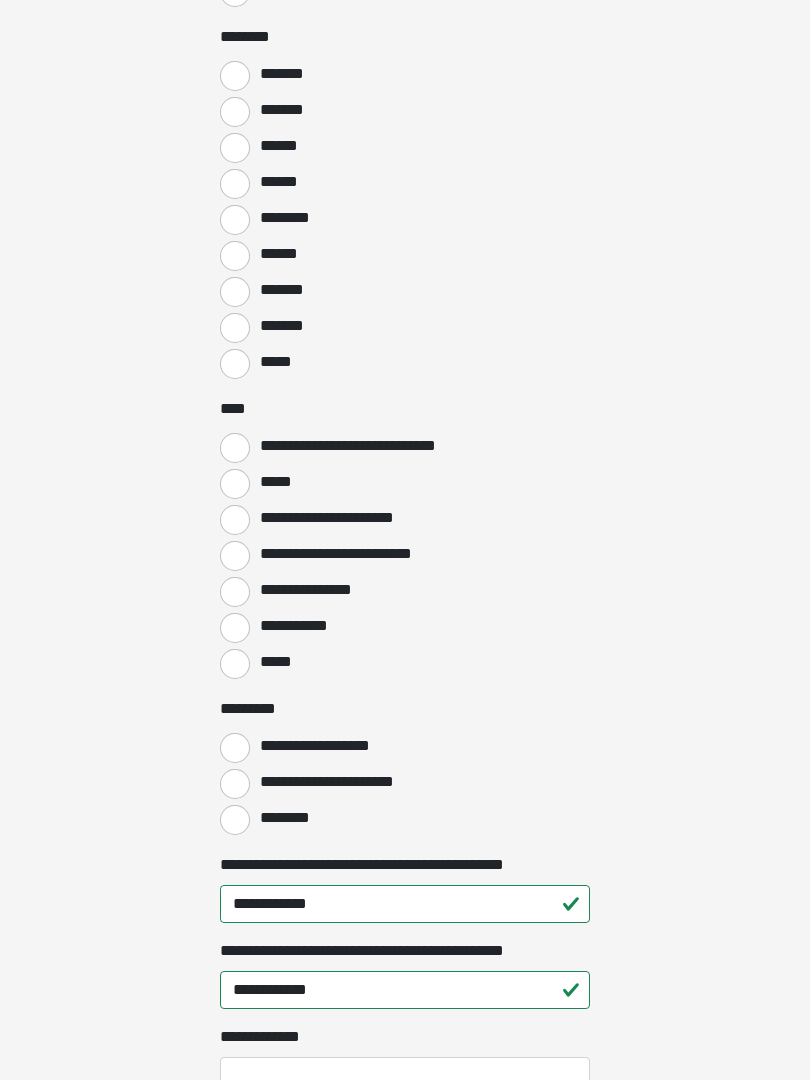click on "**********" at bounding box center [235, 784] 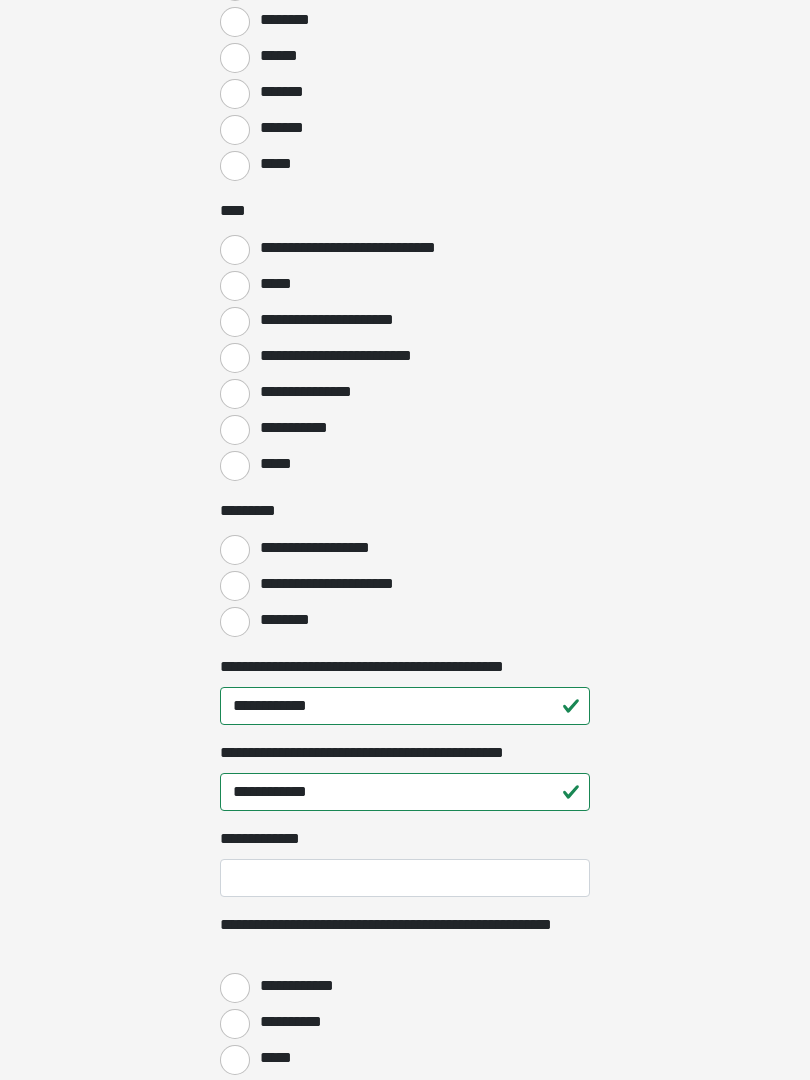 scroll, scrollTop: 1863, scrollLeft: 0, axis: vertical 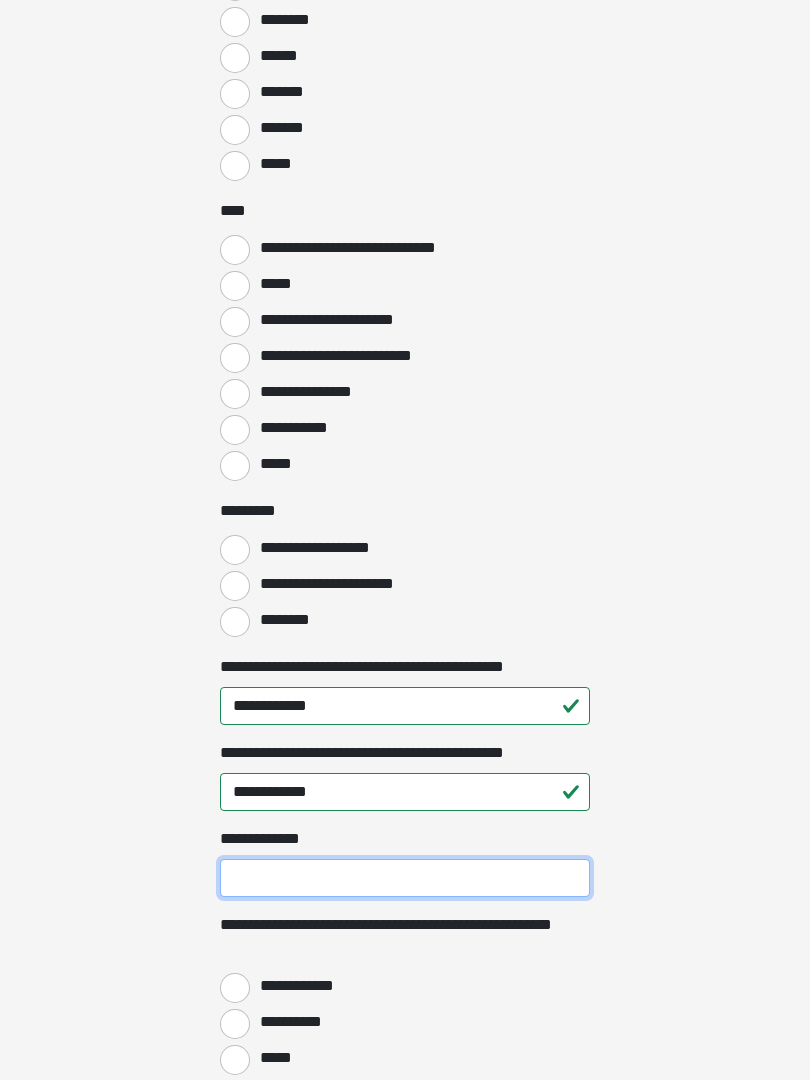 click on "**********" at bounding box center [405, 878] 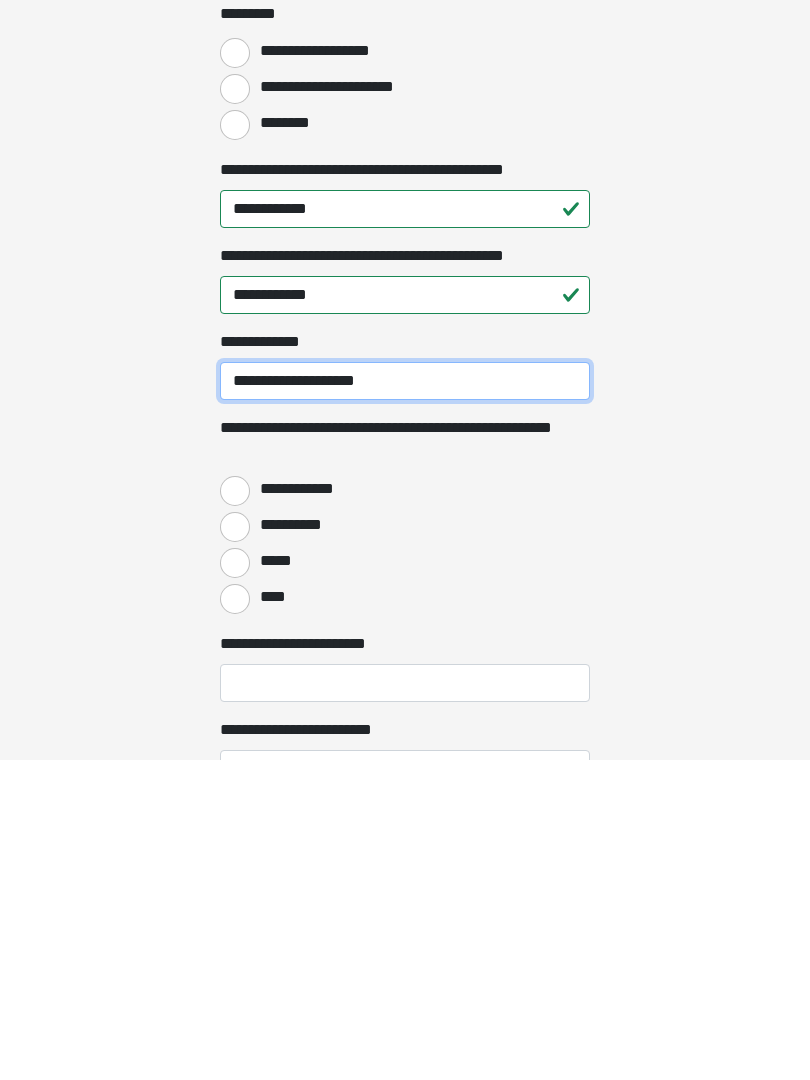 type on "**********" 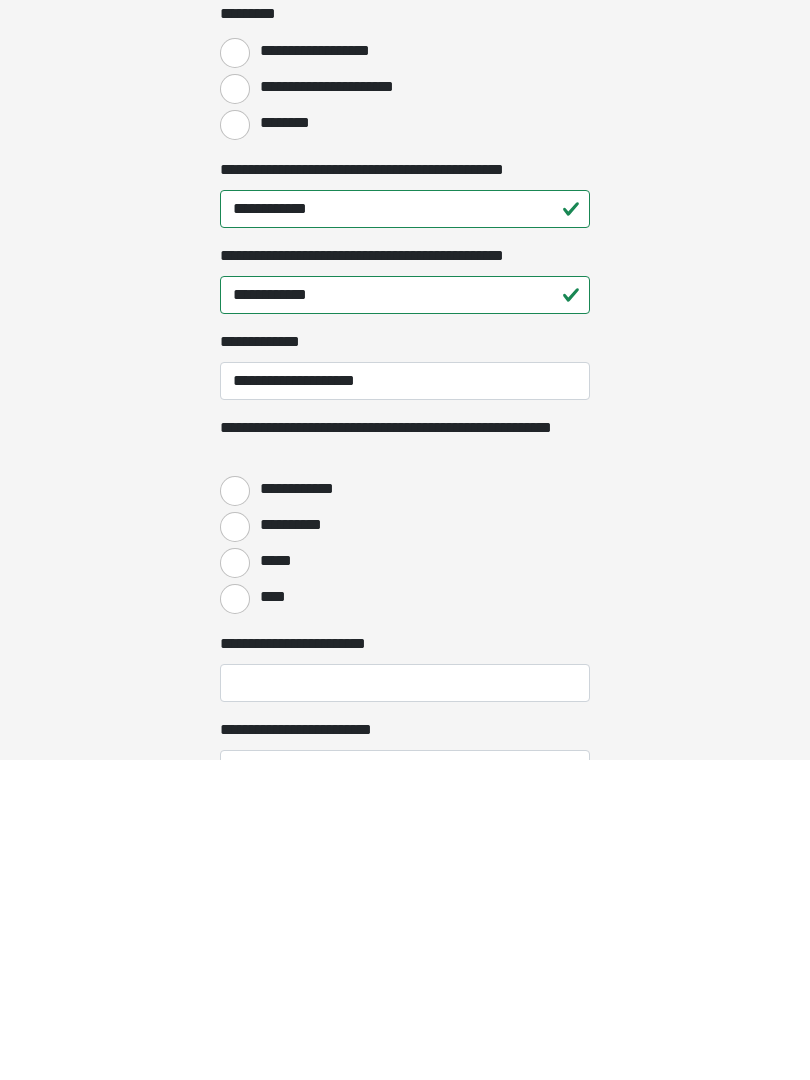 click on "**********" at bounding box center (235, 811) 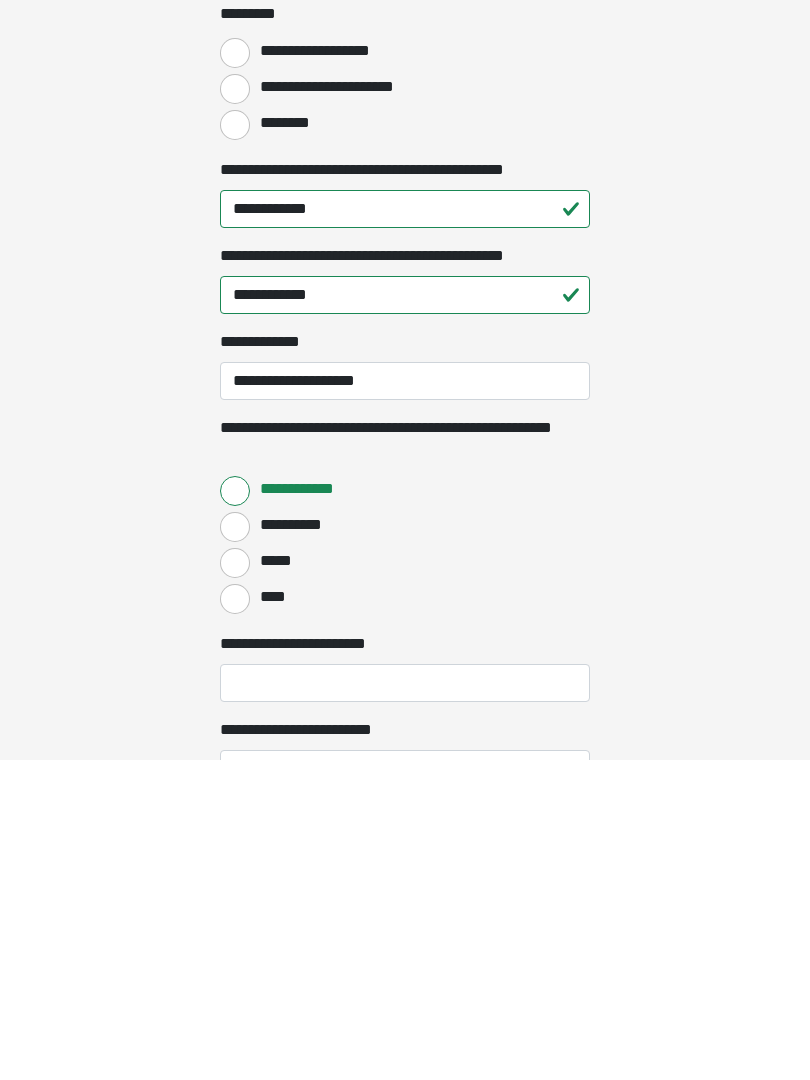scroll, scrollTop: 2361, scrollLeft: 0, axis: vertical 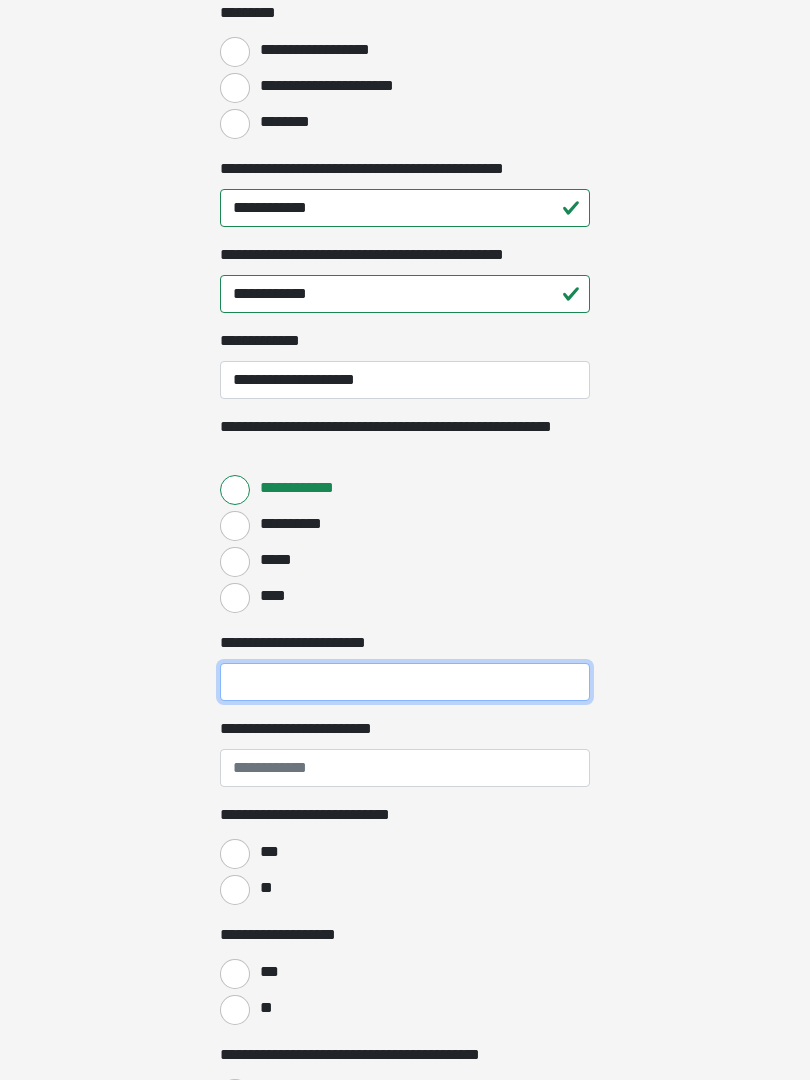 click on "**********" at bounding box center [405, 682] 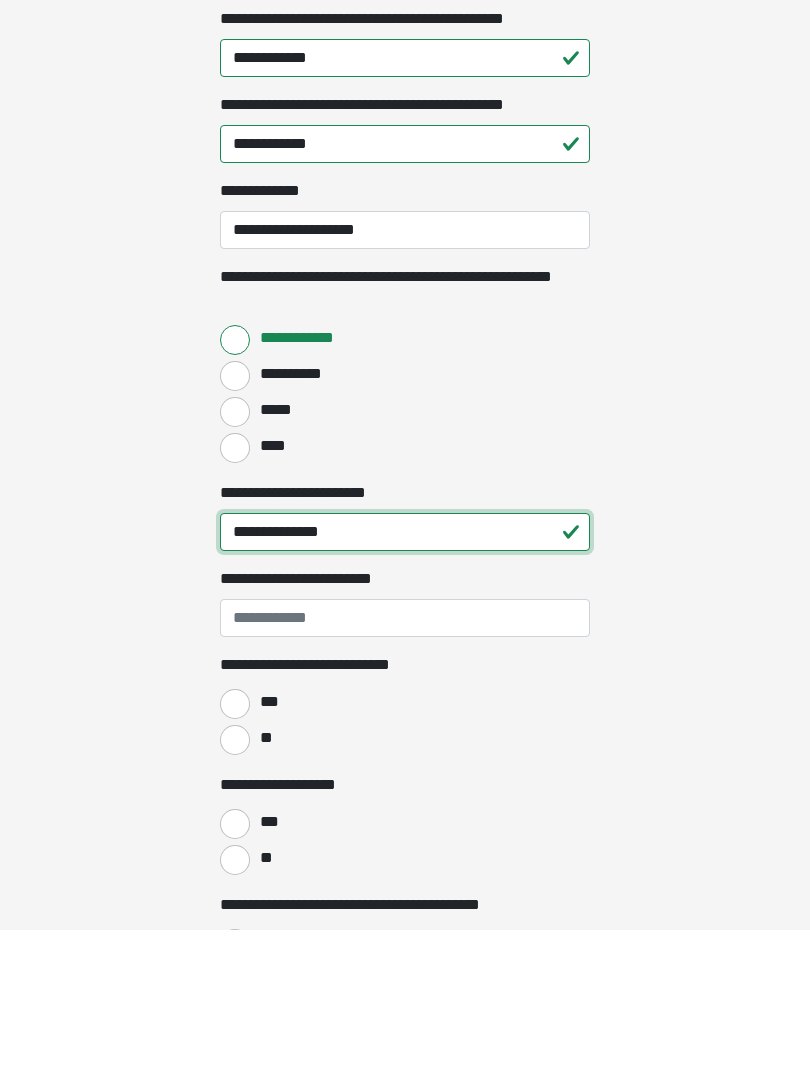 type on "**********" 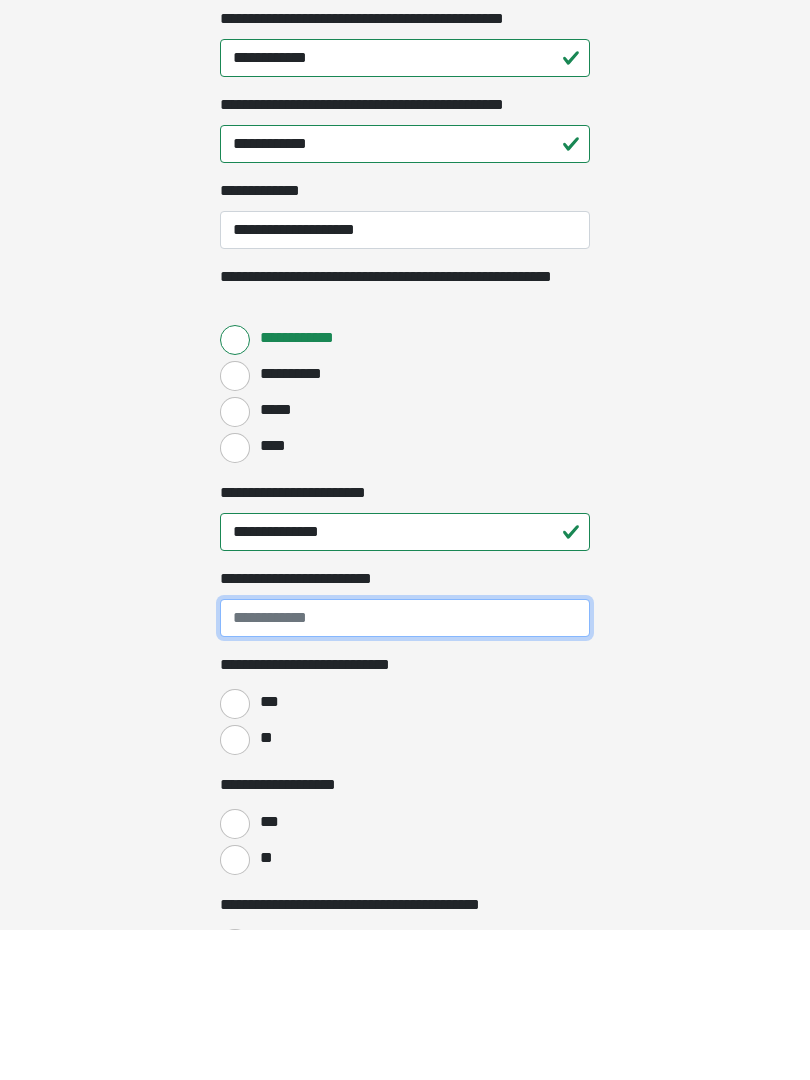 click on "**********" at bounding box center [405, 769] 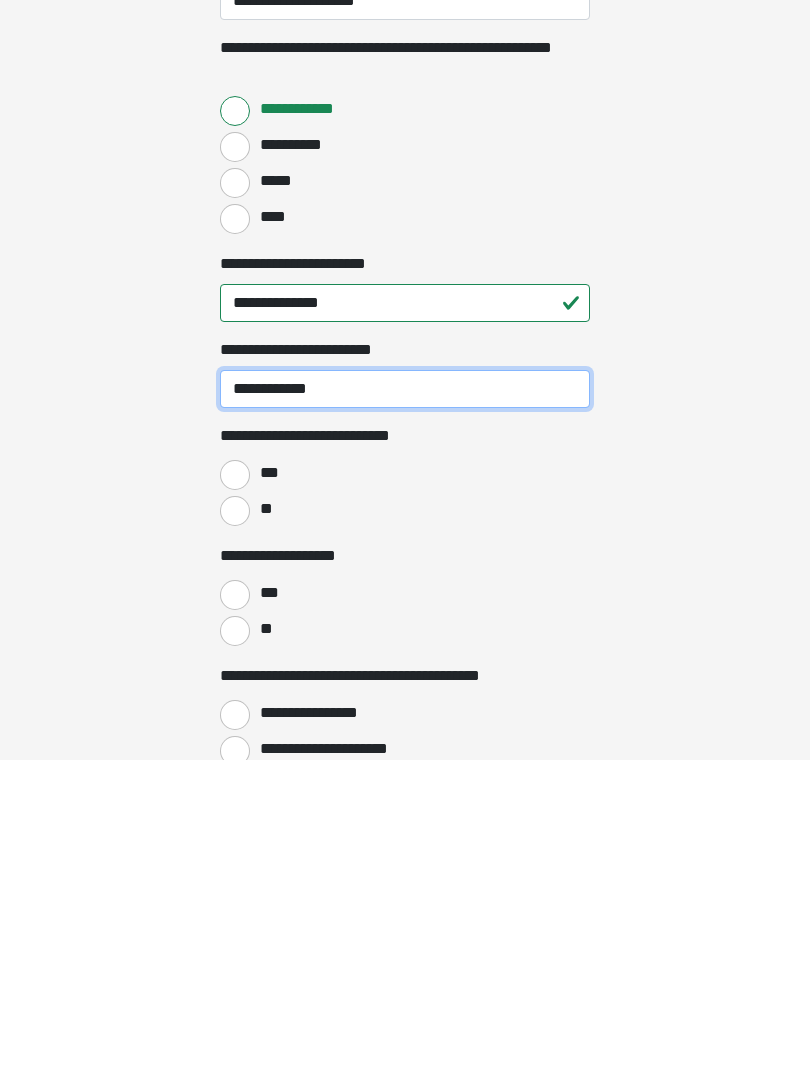 scroll, scrollTop: 2427, scrollLeft: 0, axis: vertical 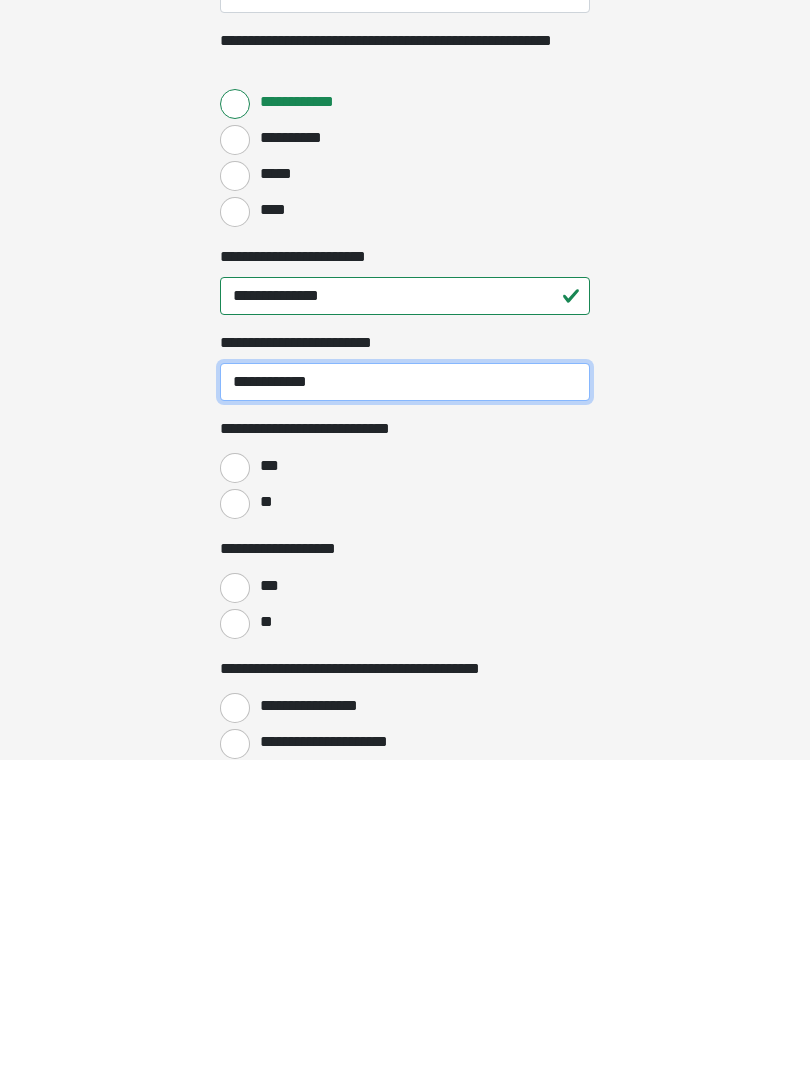 type on "**********" 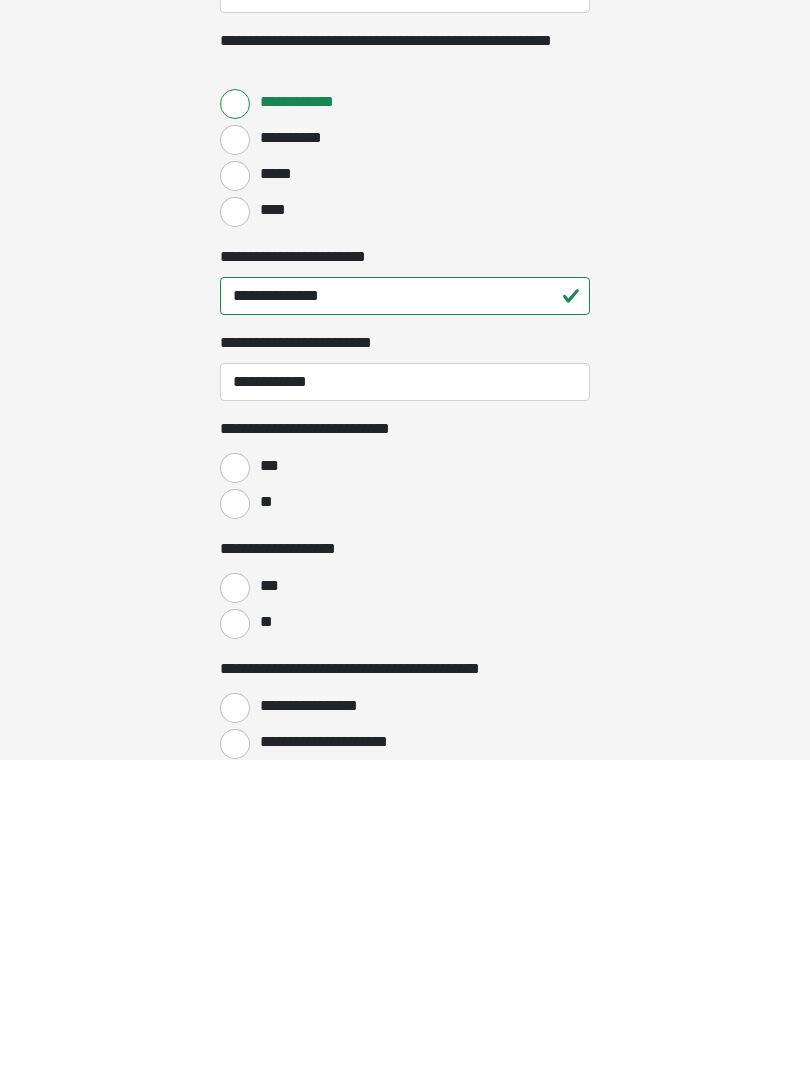 click on "**" at bounding box center (235, 824) 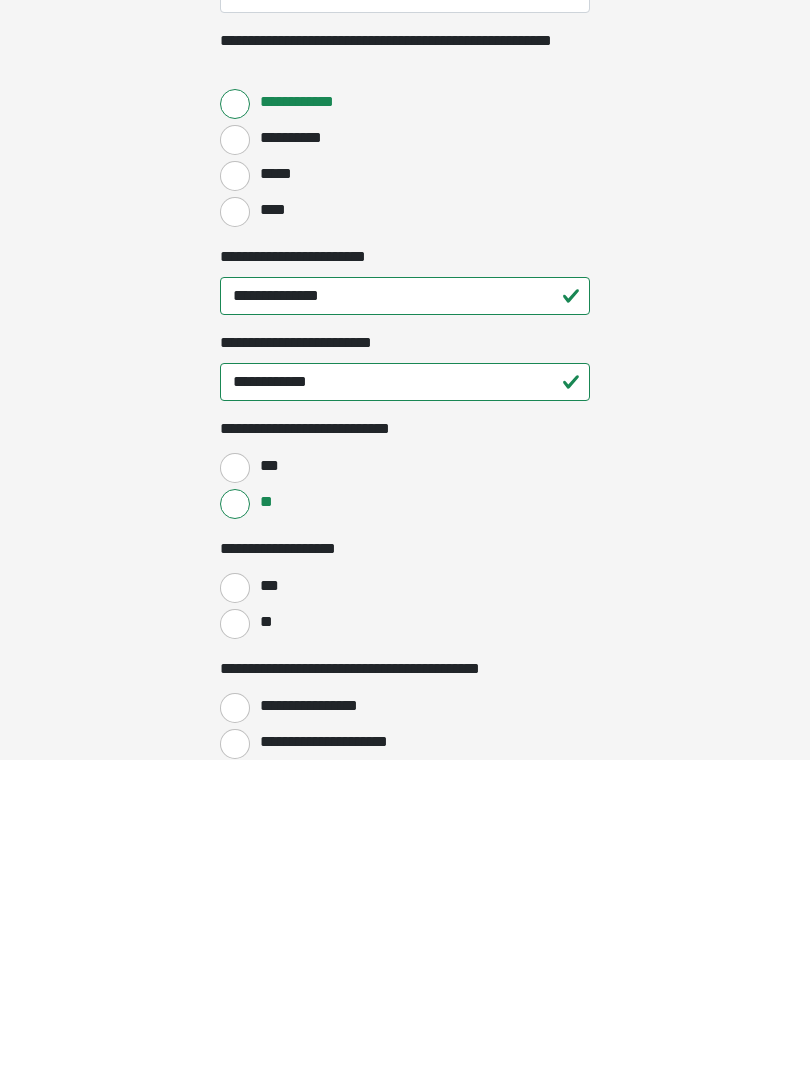 scroll, scrollTop: 2748, scrollLeft: 0, axis: vertical 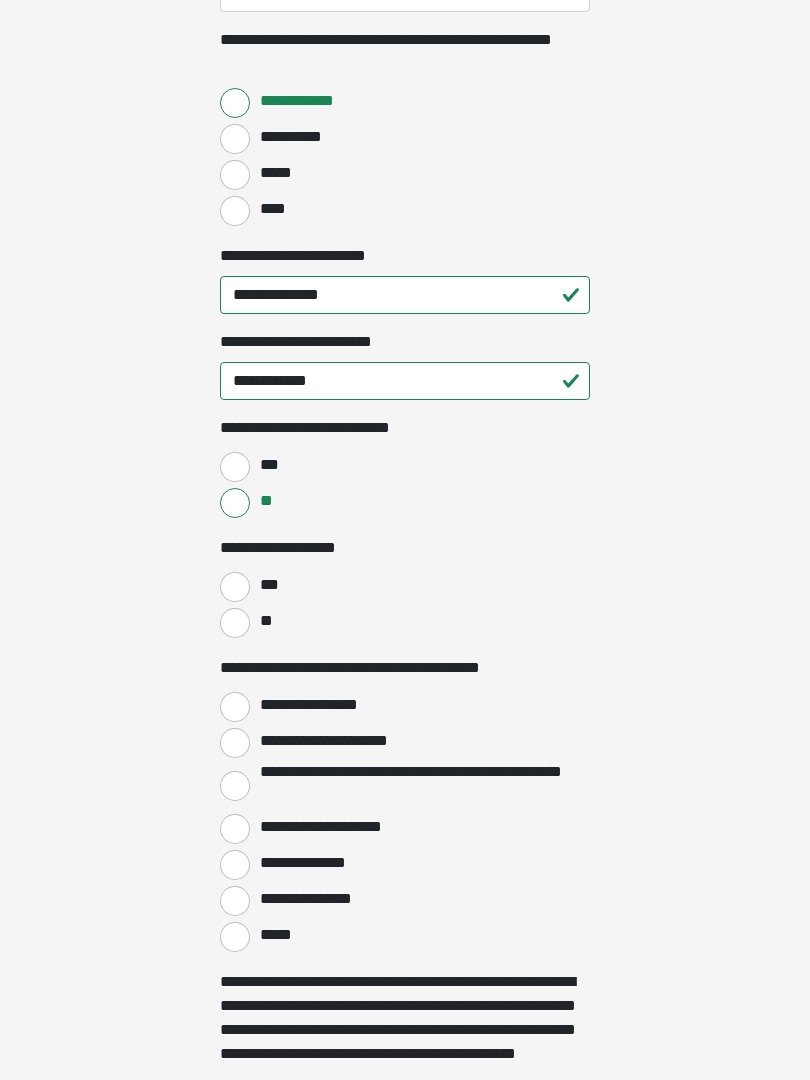 click on "**" at bounding box center (235, 623) 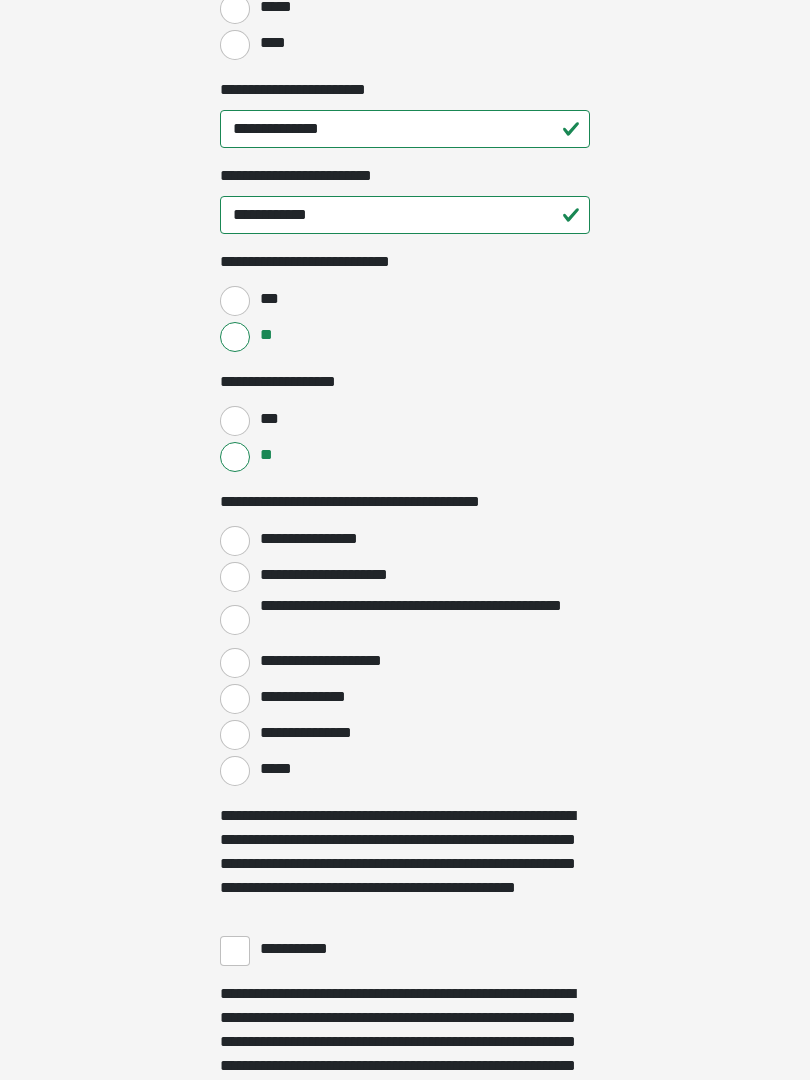 scroll, scrollTop: 2914, scrollLeft: 0, axis: vertical 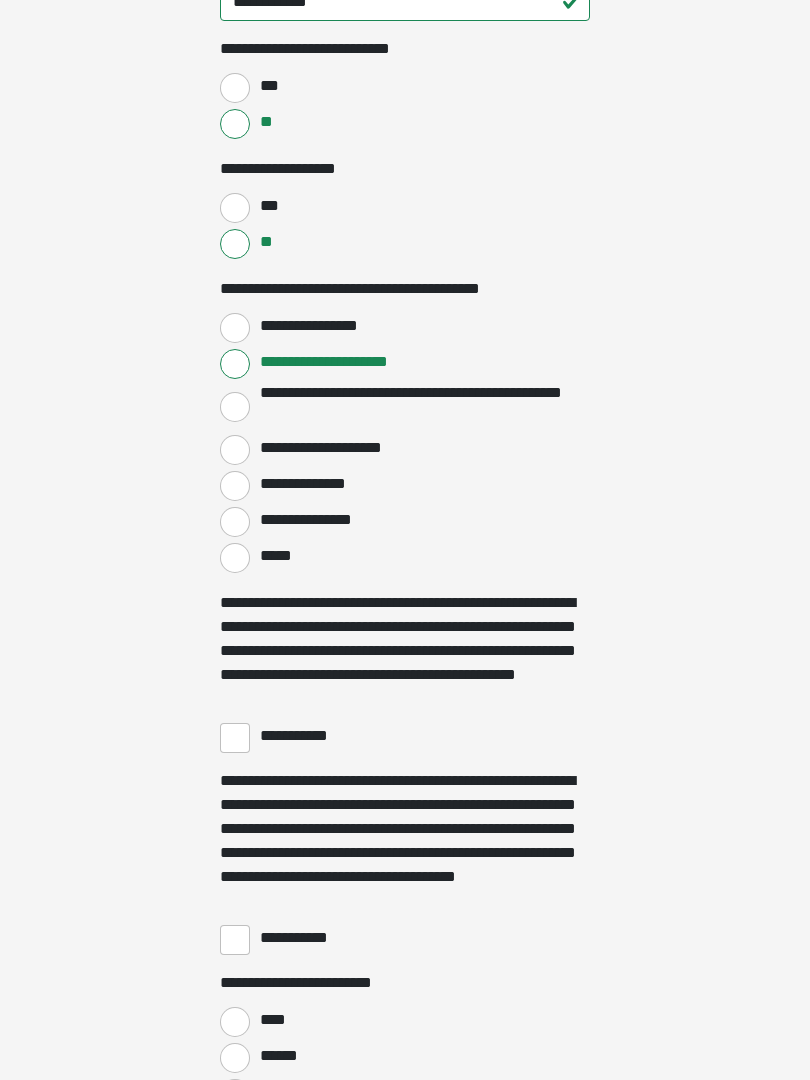 click on "**********" at bounding box center (235, 738) 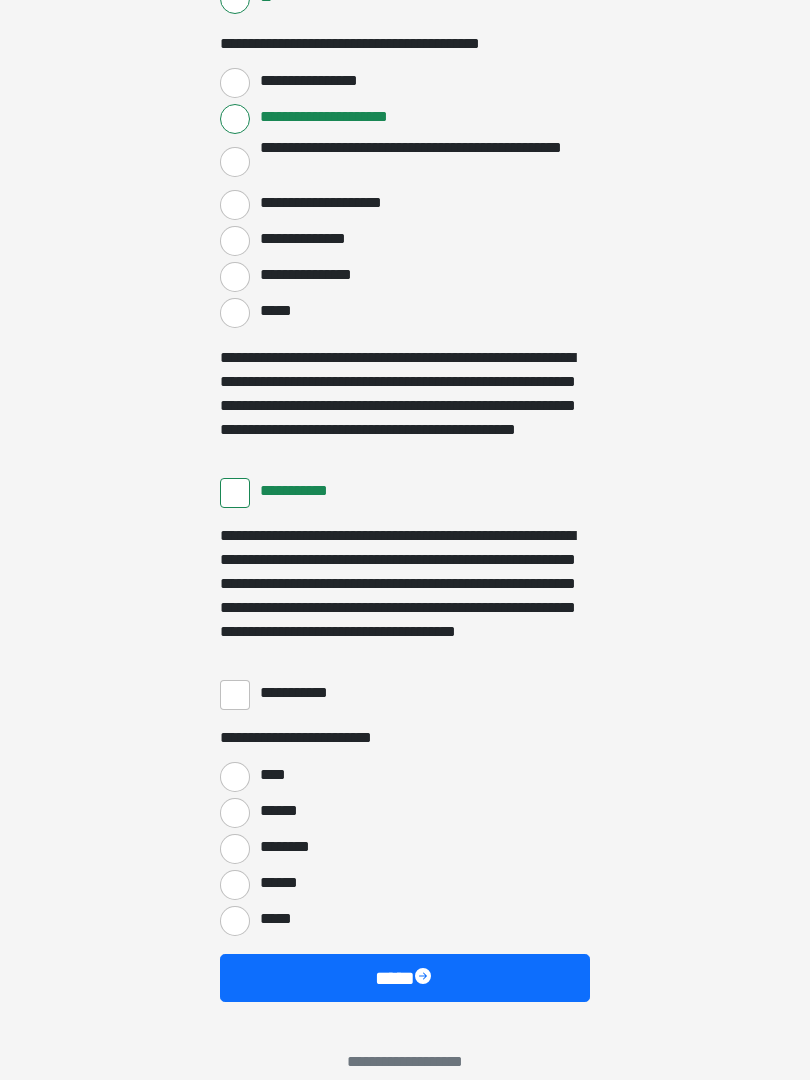 scroll, scrollTop: 3372, scrollLeft: 0, axis: vertical 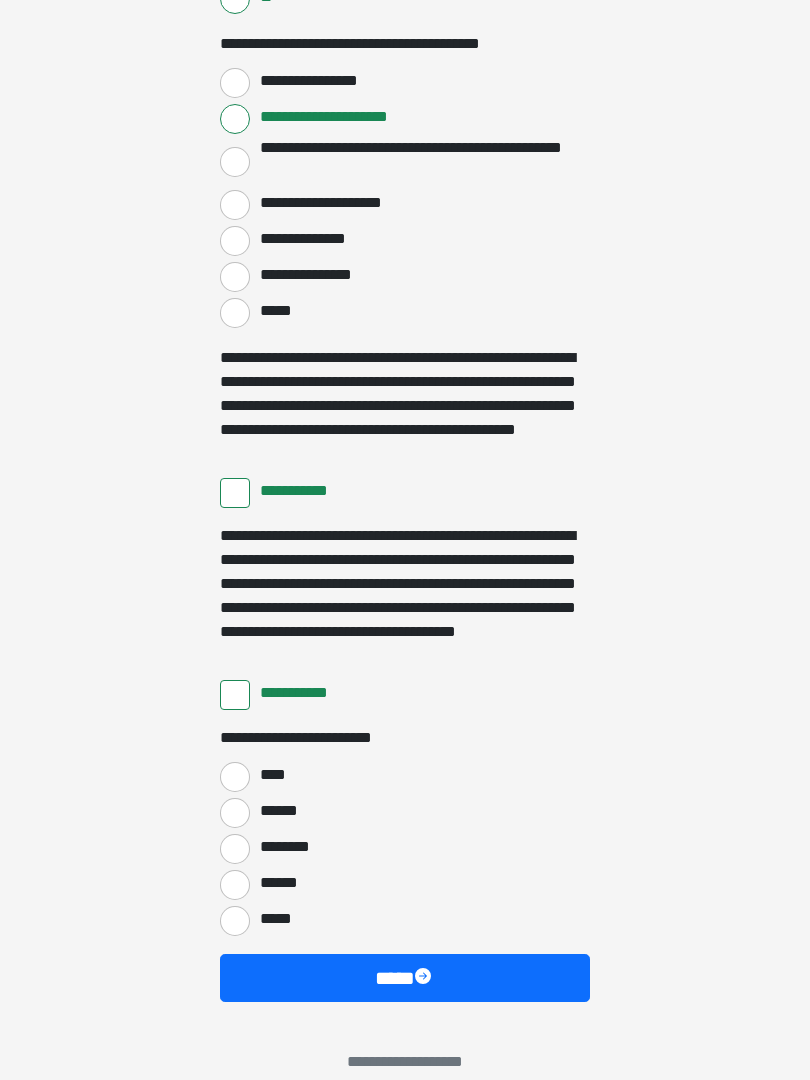 click on "****" at bounding box center (235, 777) 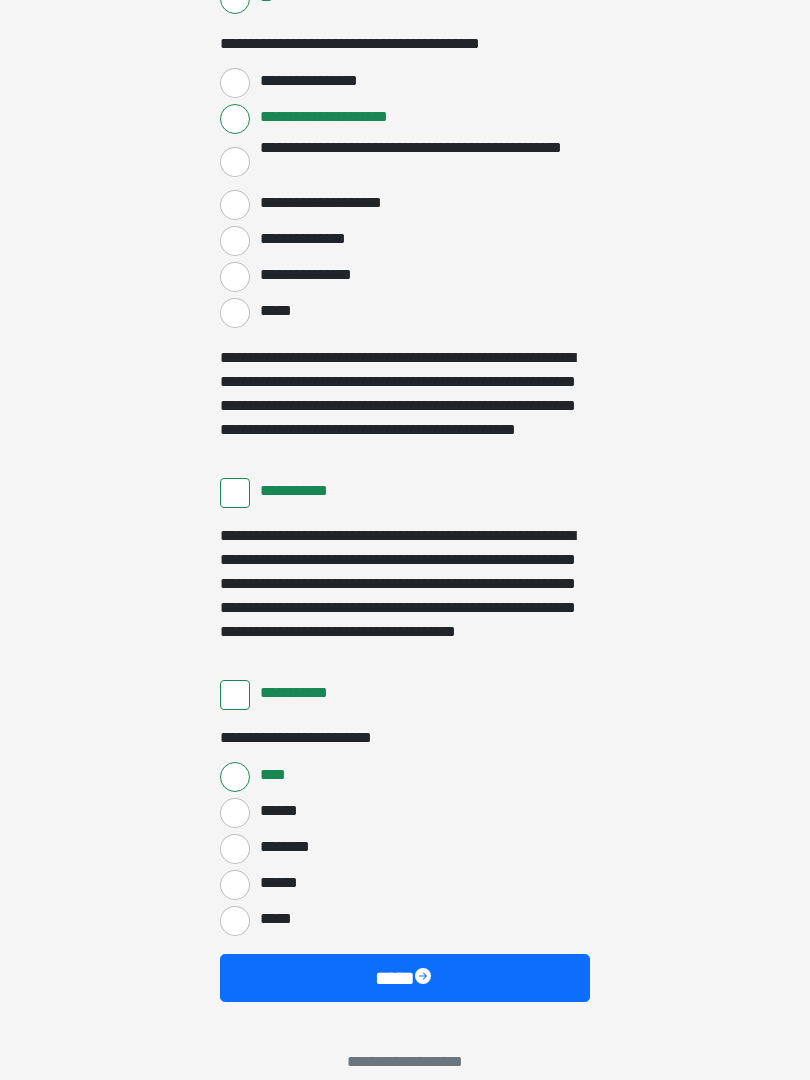 click on "****" at bounding box center [405, 978] 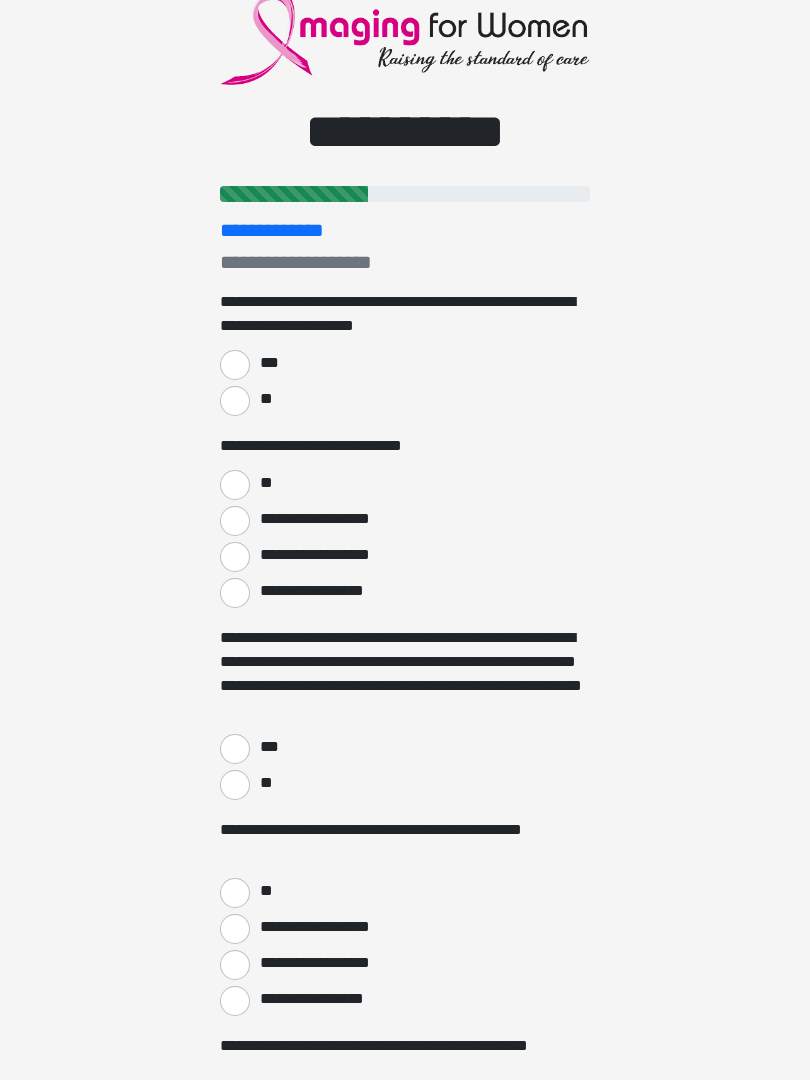 scroll, scrollTop: 0, scrollLeft: 0, axis: both 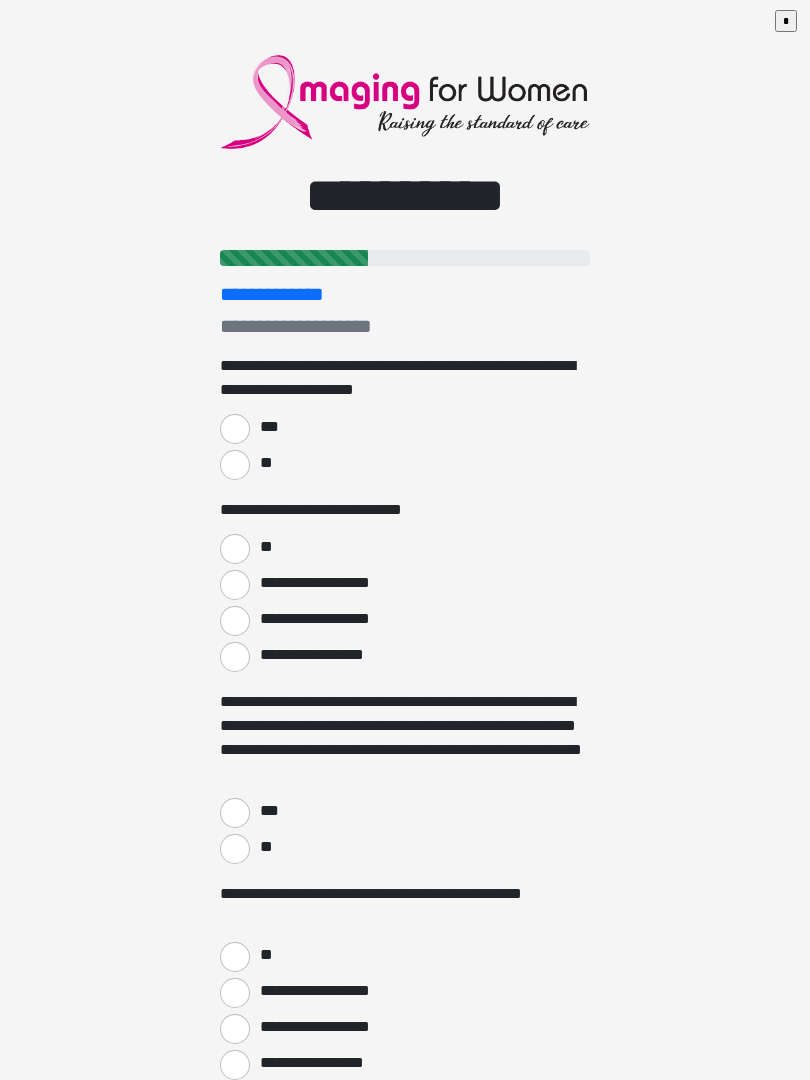 click on "**" at bounding box center (235, 465) 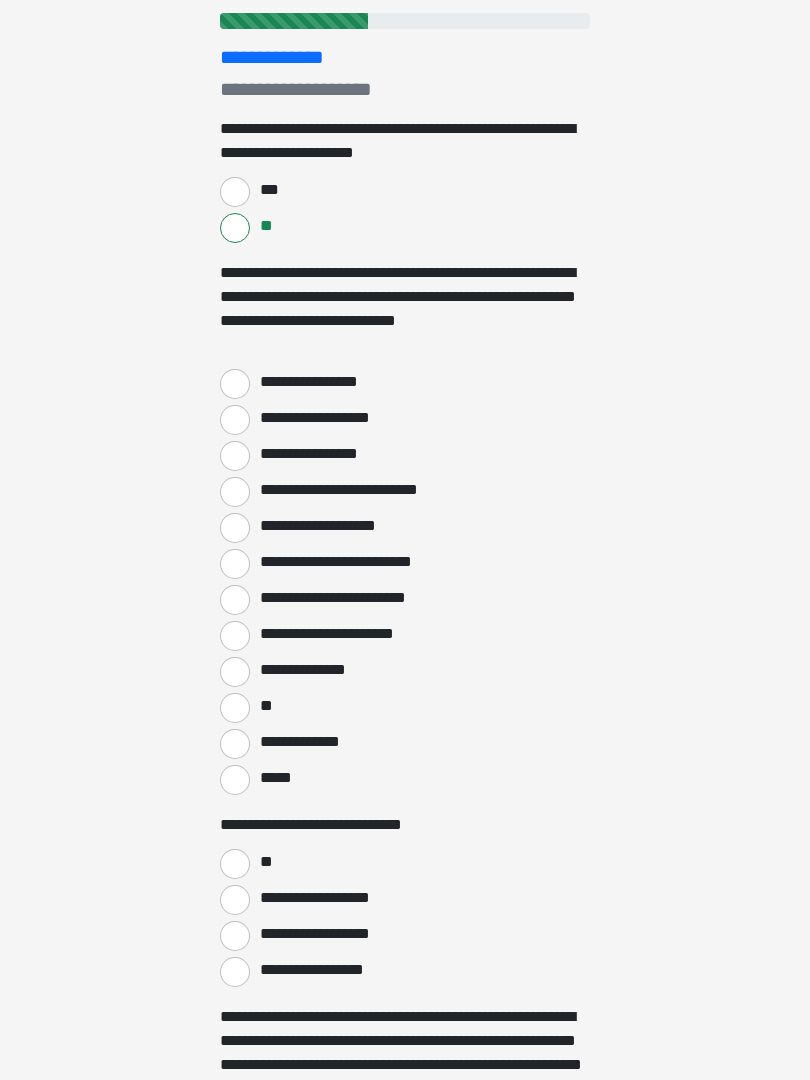 scroll, scrollTop: 241, scrollLeft: 0, axis: vertical 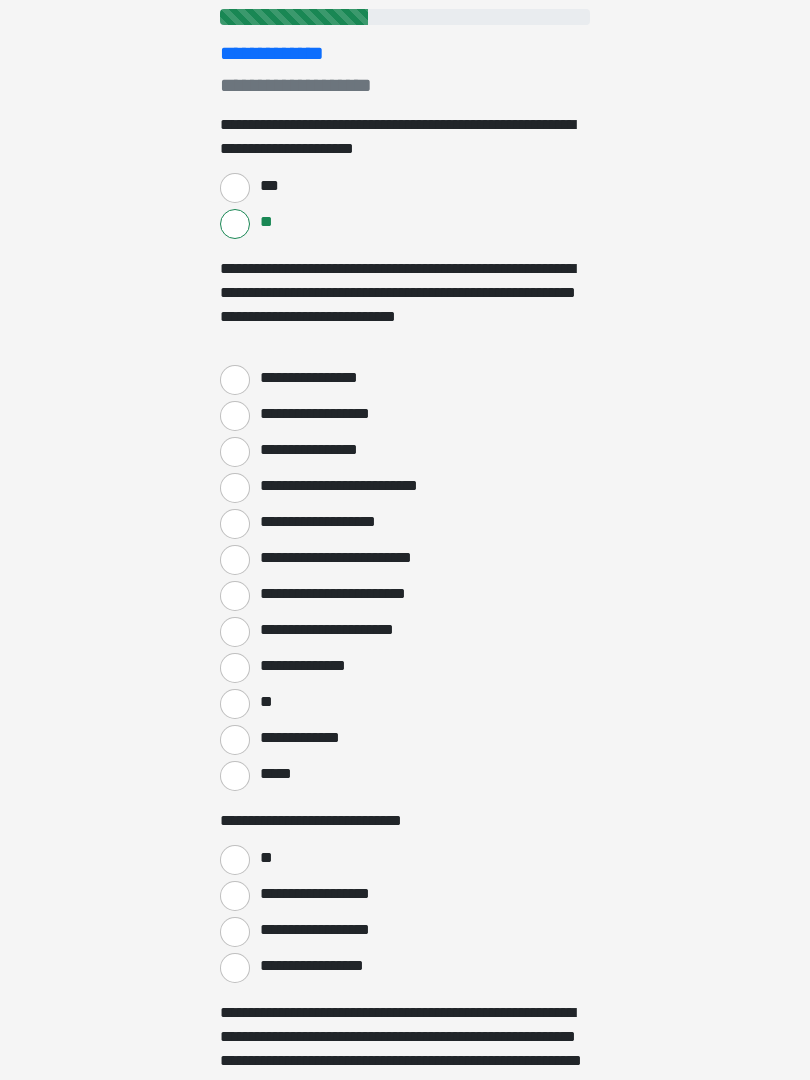 click on "*****" at bounding box center (235, 776) 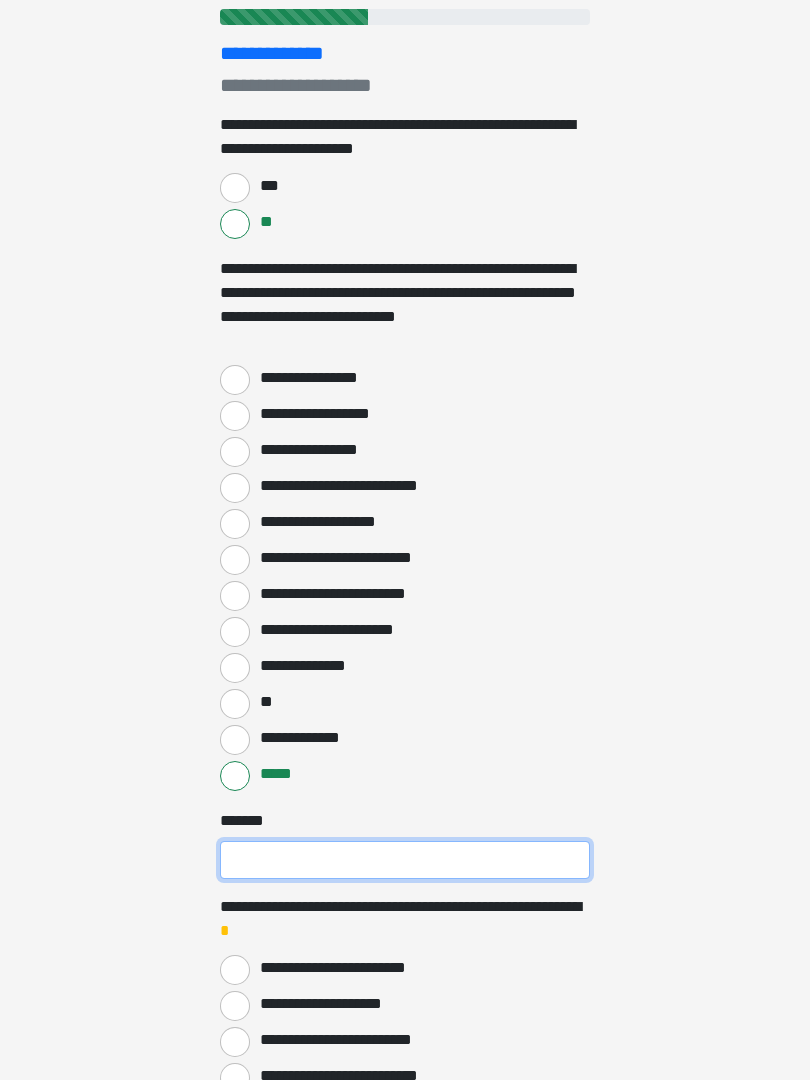 click on "***** *" at bounding box center (405, 860) 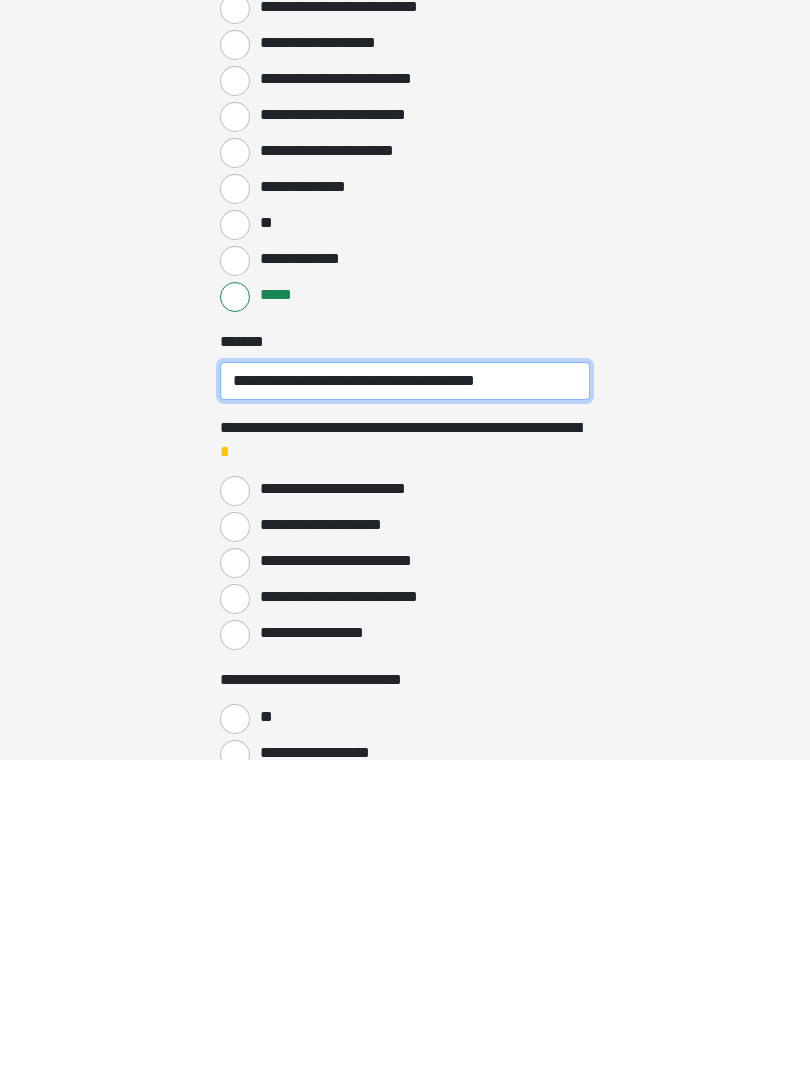 type on "**********" 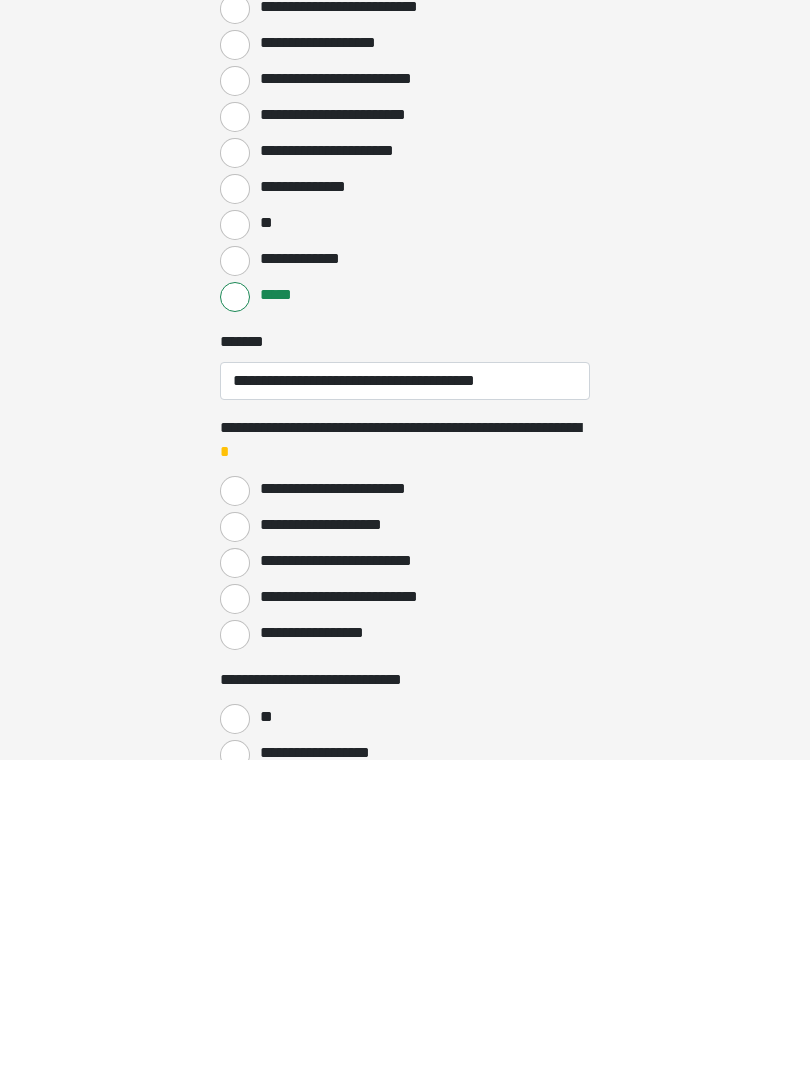 click on "**********" at bounding box center (235, 847) 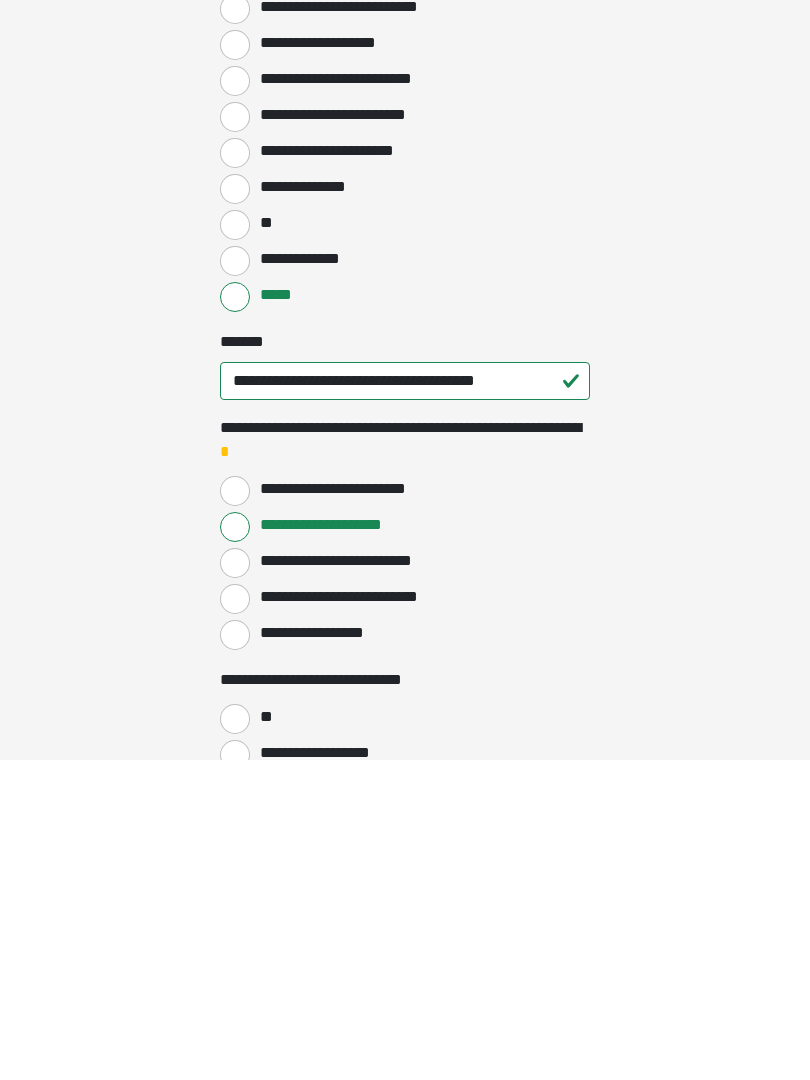 scroll, scrollTop: 721, scrollLeft: 0, axis: vertical 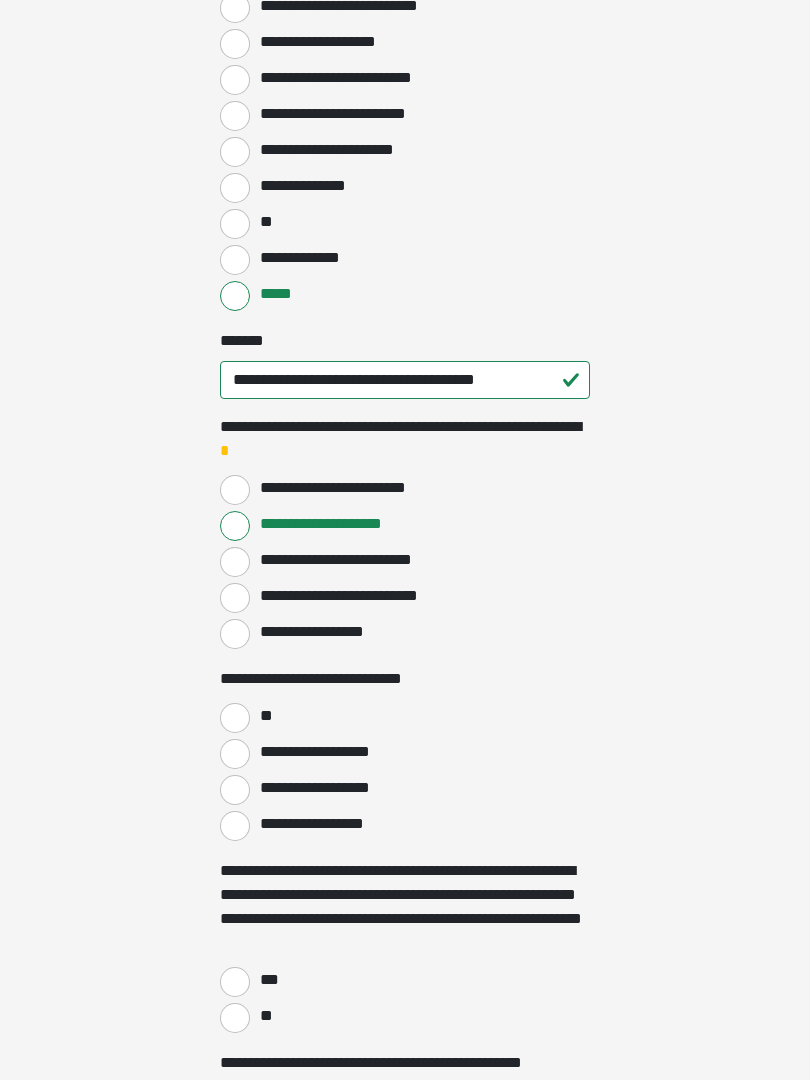 click on "**" at bounding box center [235, 718] 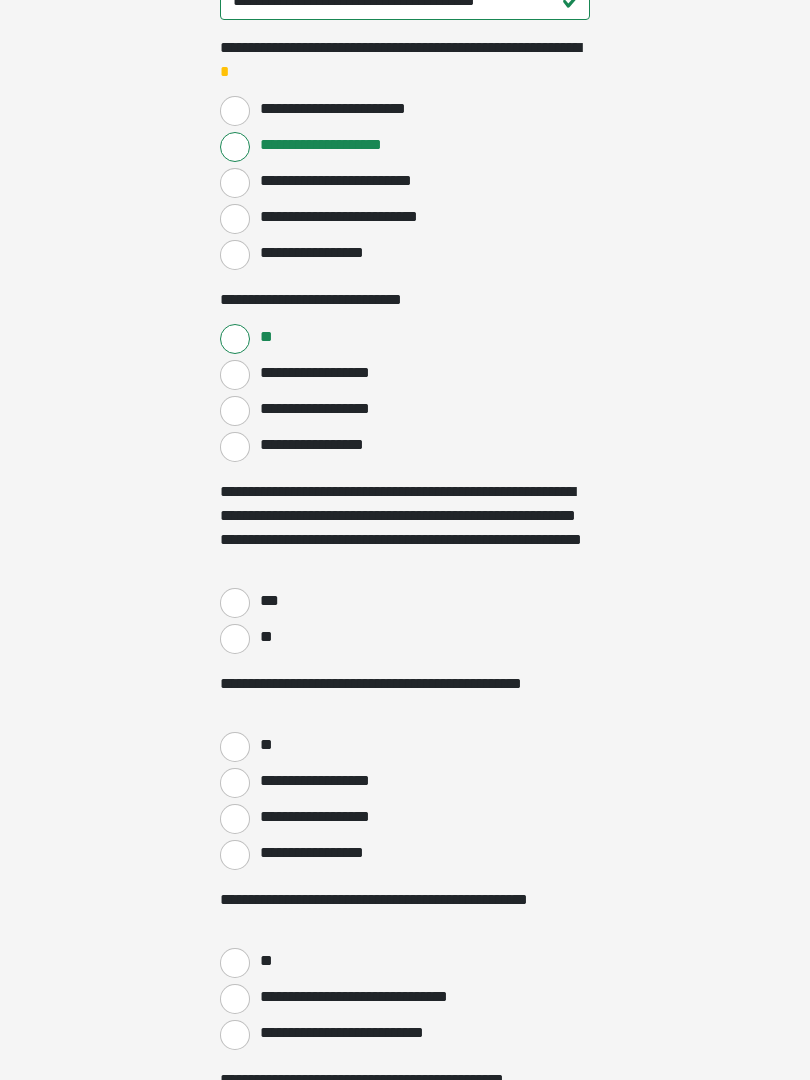 scroll, scrollTop: 1100, scrollLeft: 0, axis: vertical 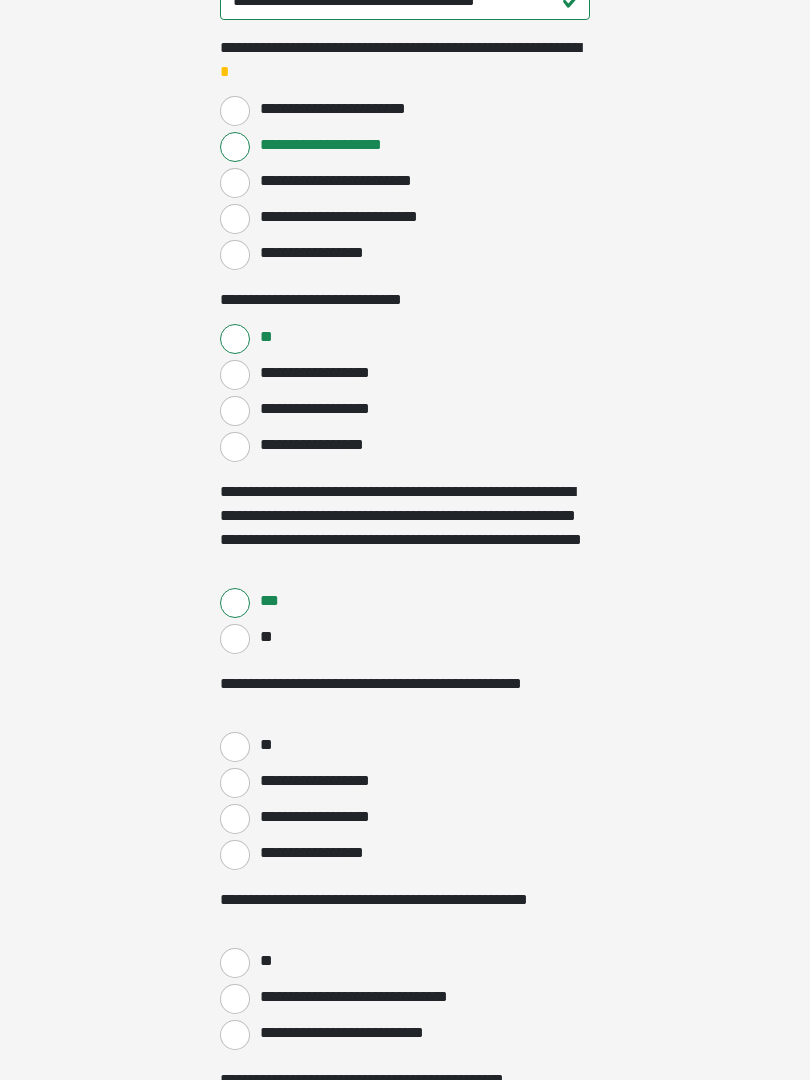 click on "**" at bounding box center [235, 747] 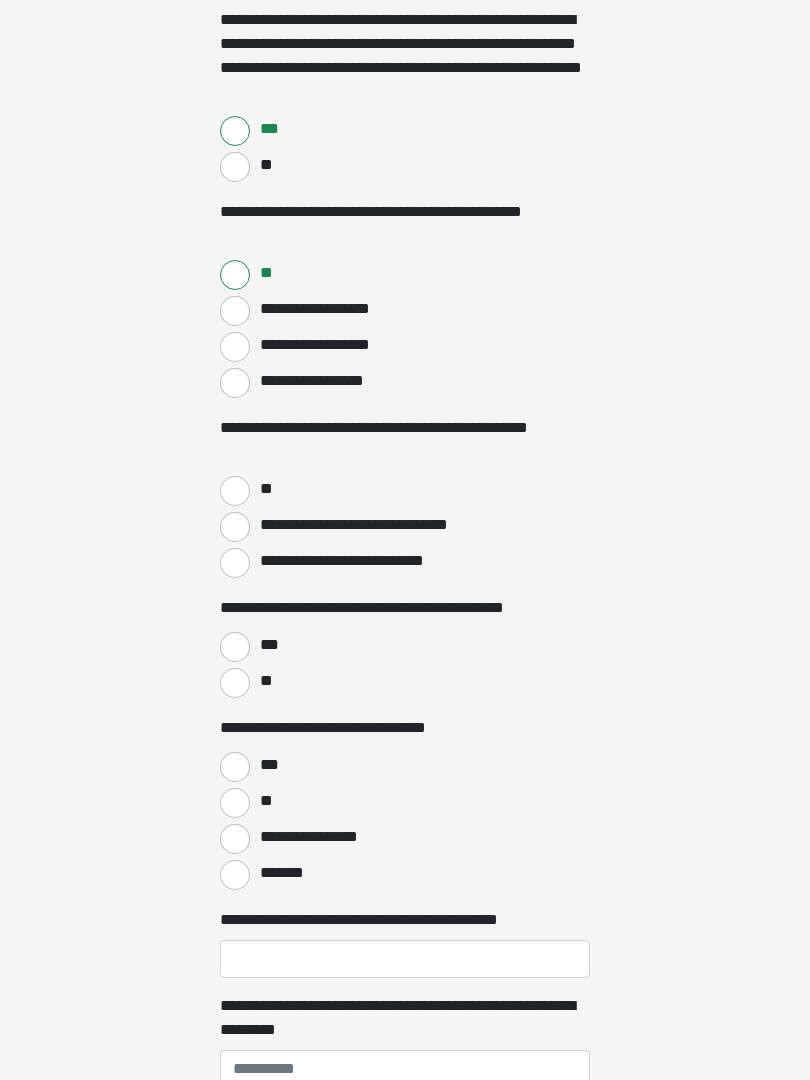 scroll, scrollTop: 1572, scrollLeft: 0, axis: vertical 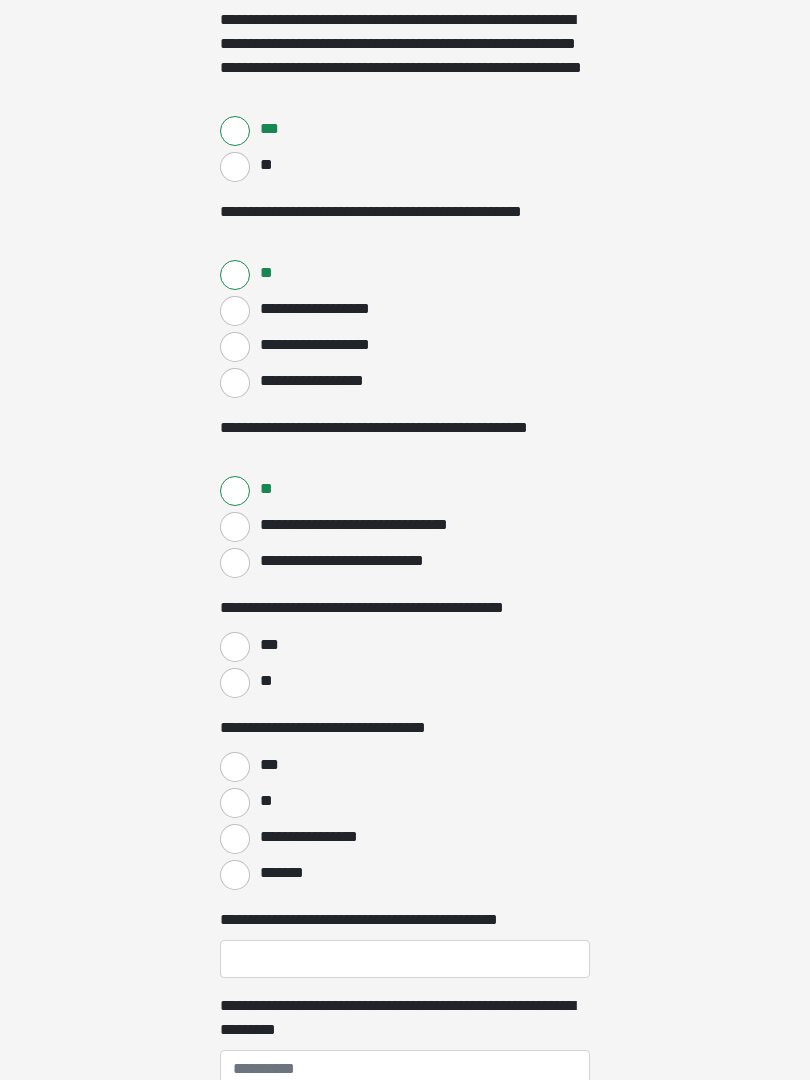 click on "***" at bounding box center [235, 647] 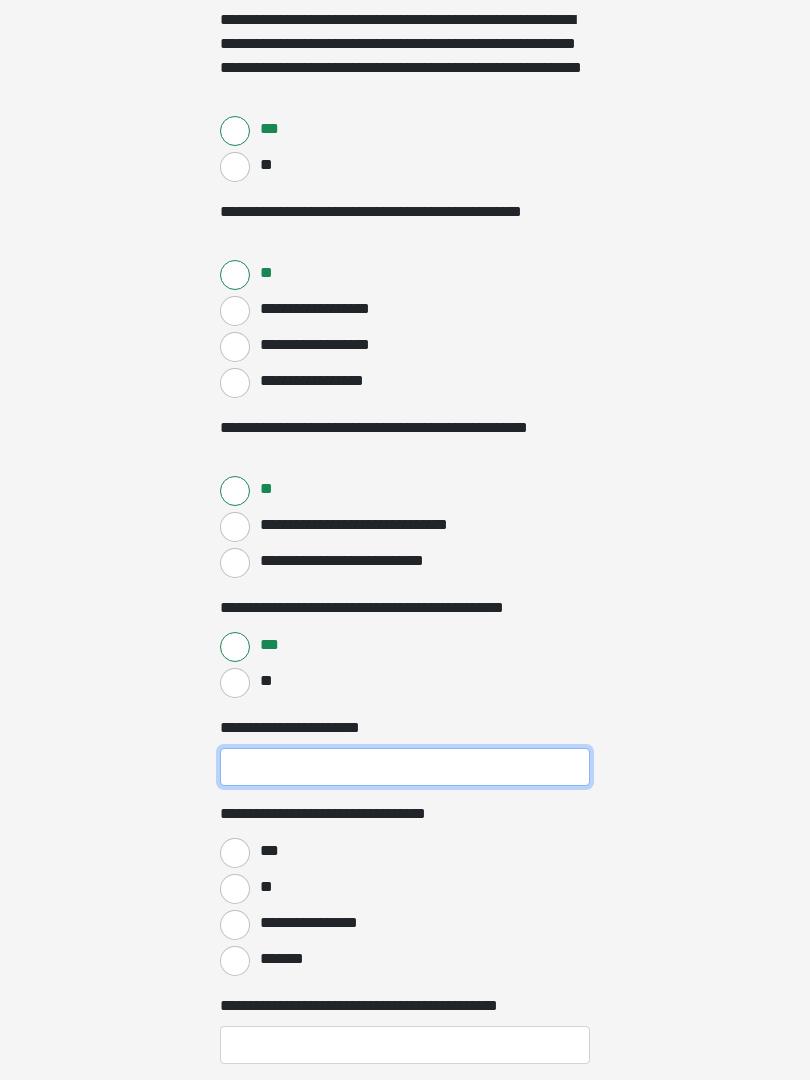 click on "**********" at bounding box center [405, 767] 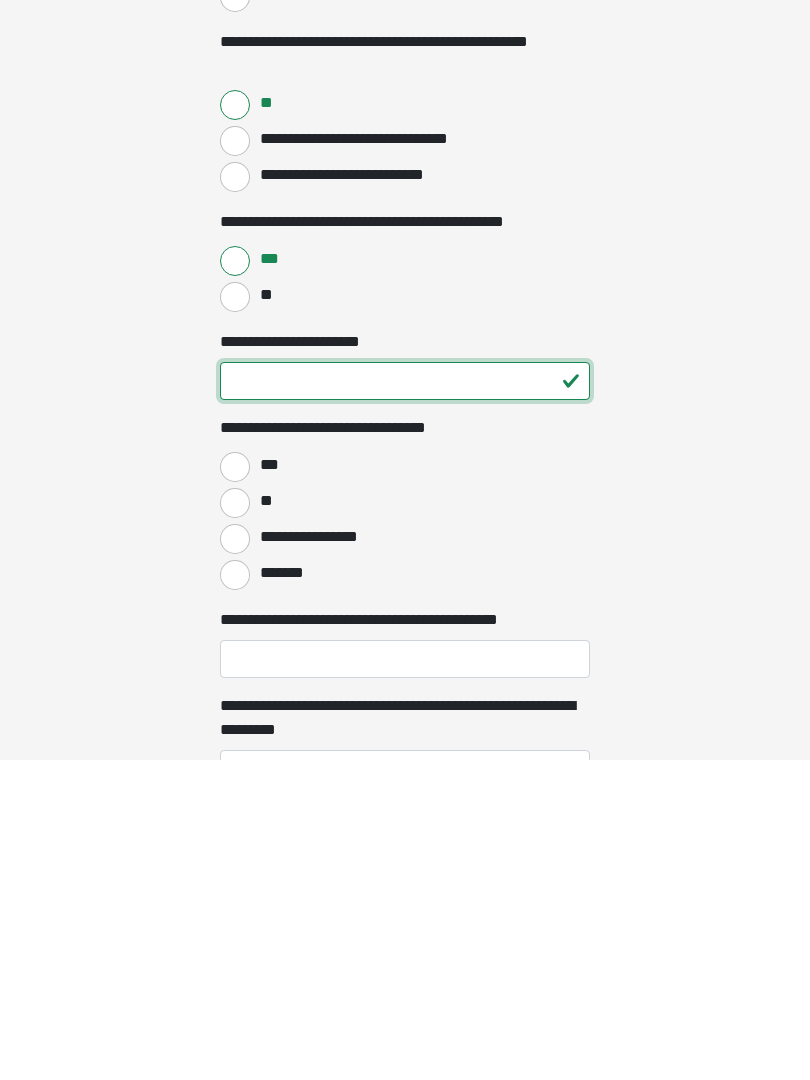 type on "**" 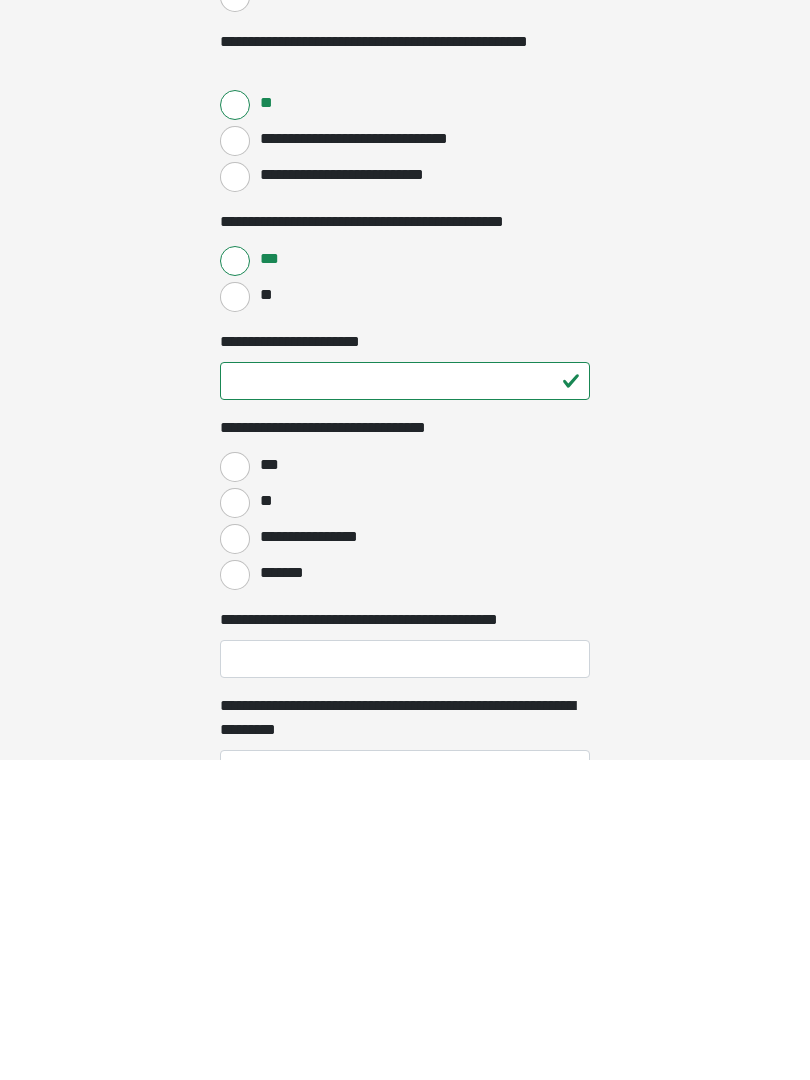 click on "***" at bounding box center [405, 785] 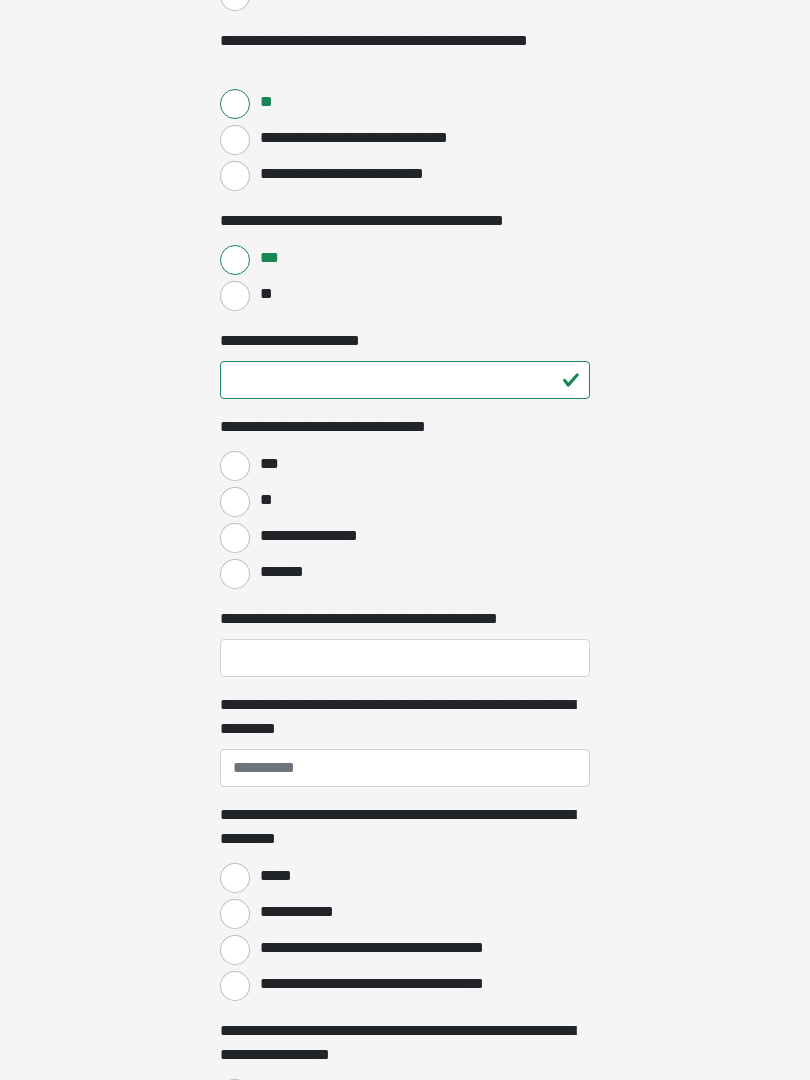 click on "***" at bounding box center (235, 466) 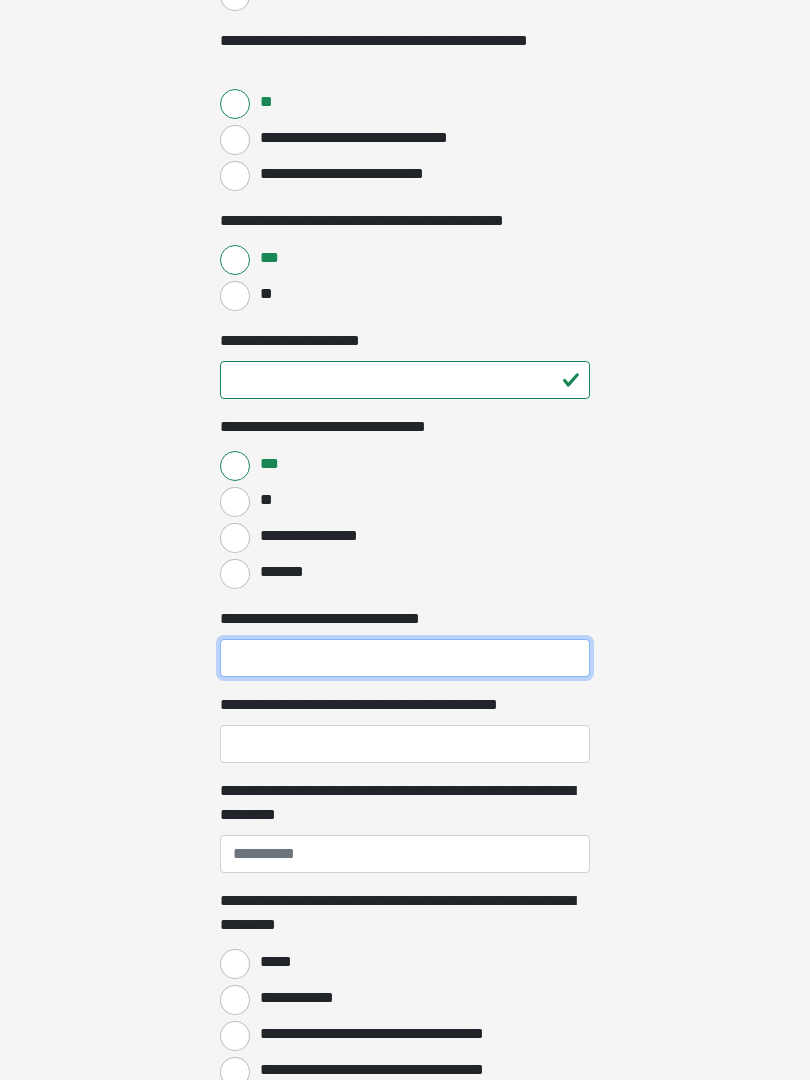 click on "**********" at bounding box center (405, 658) 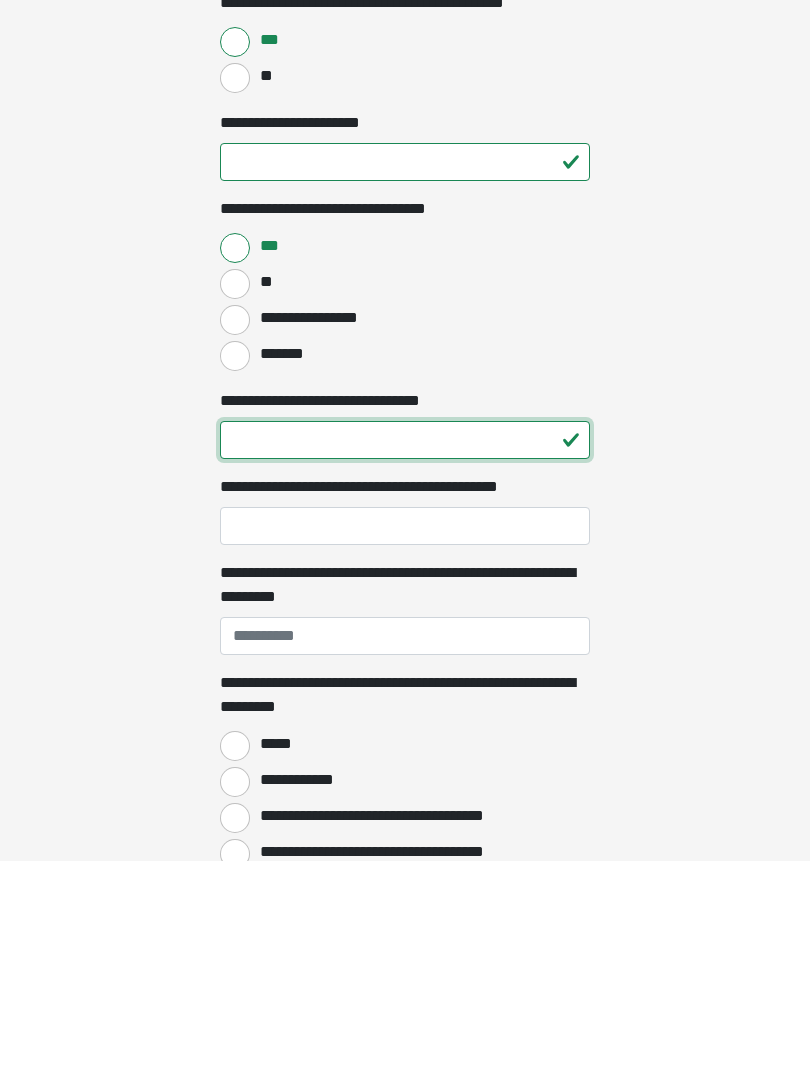 type on "**" 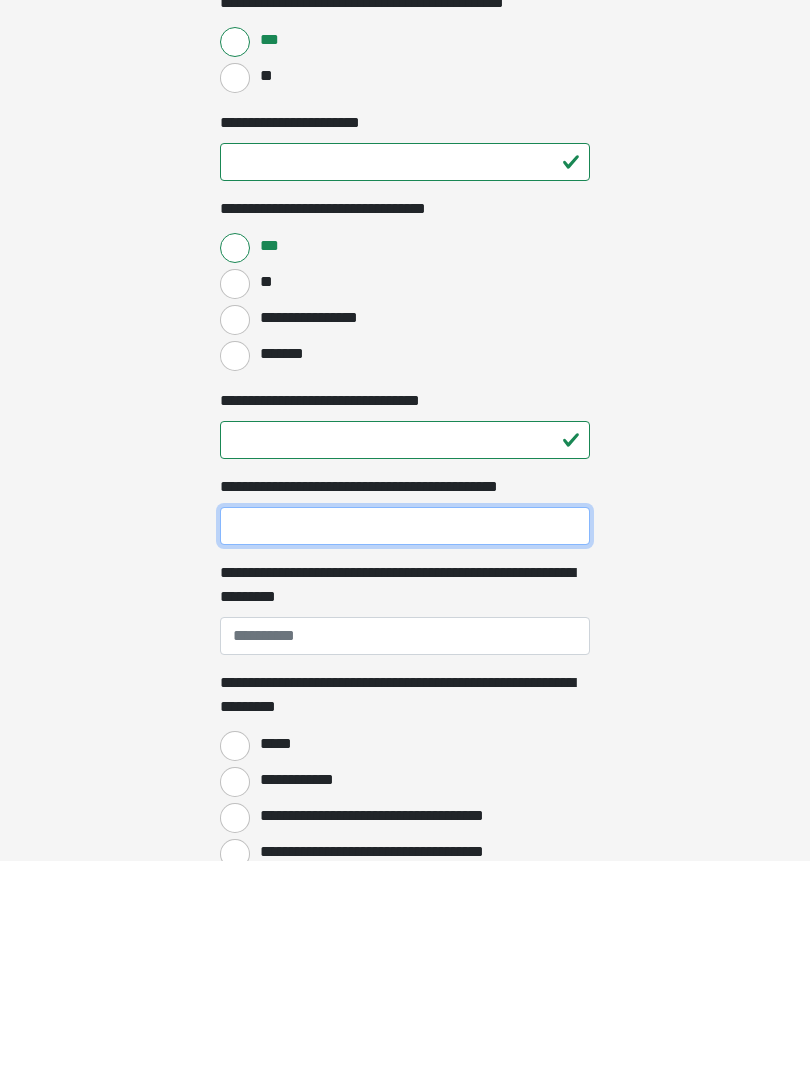 click on "**********" at bounding box center (405, 745) 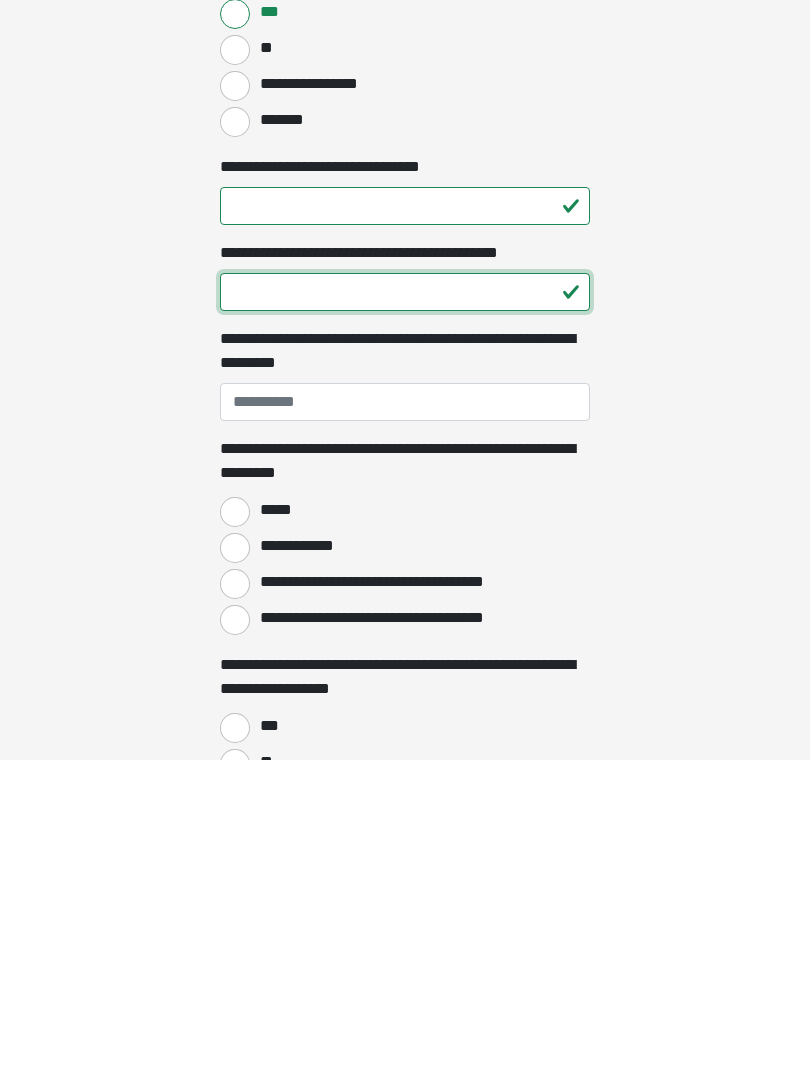 scroll, scrollTop: 2093, scrollLeft: 0, axis: vertical 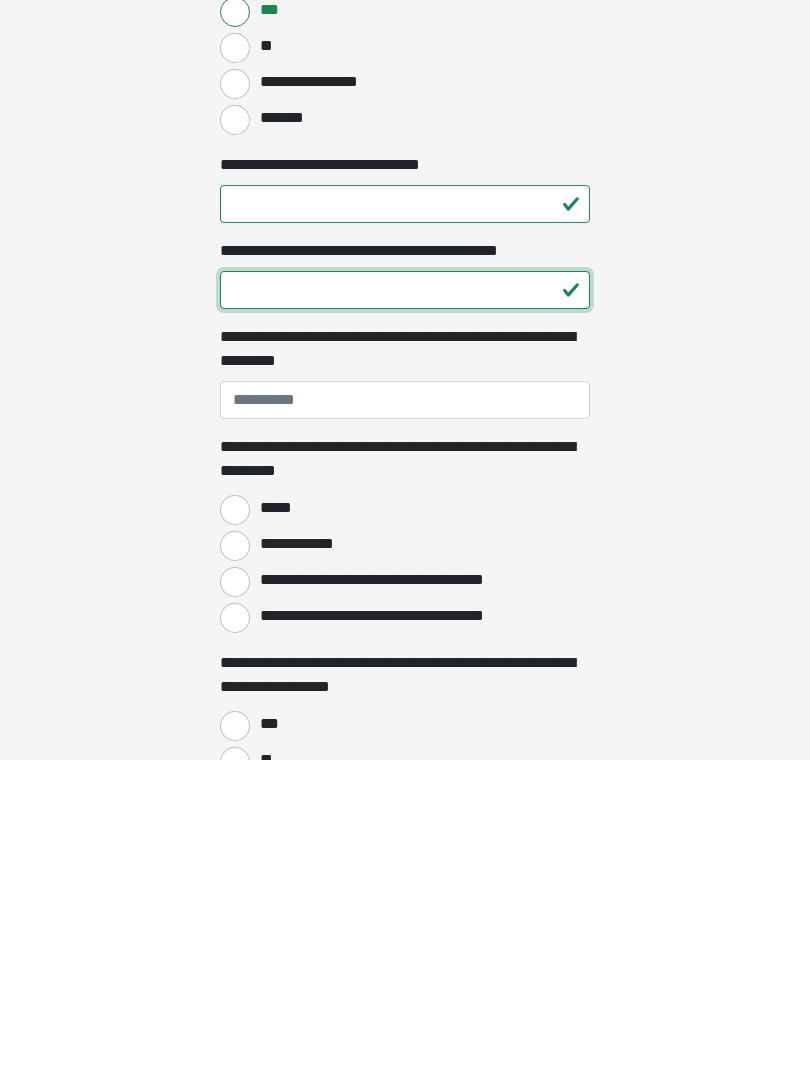 type on "*" 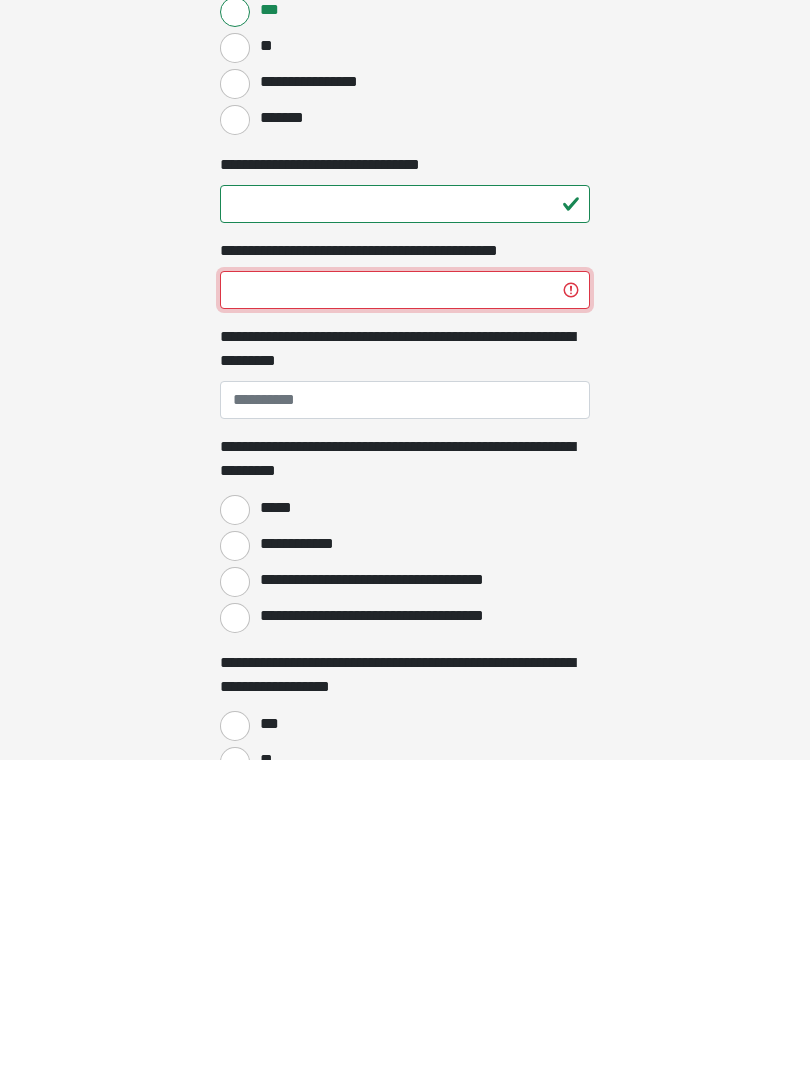 type on "*" 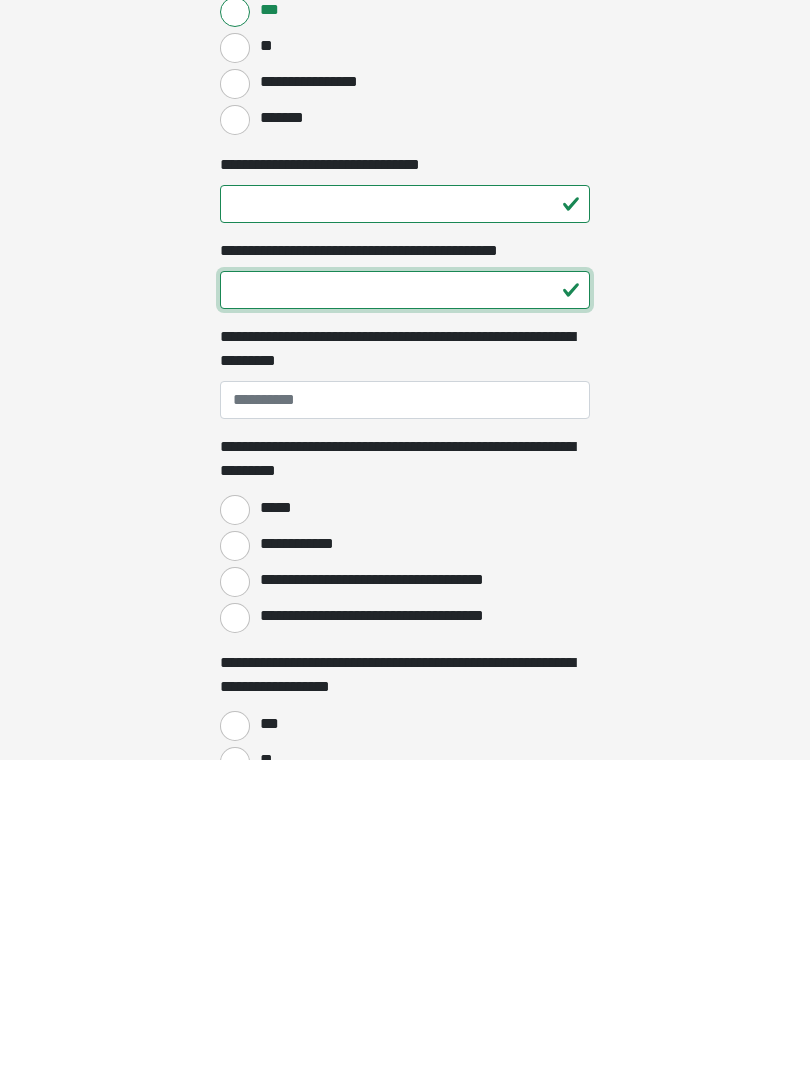 type on "**" 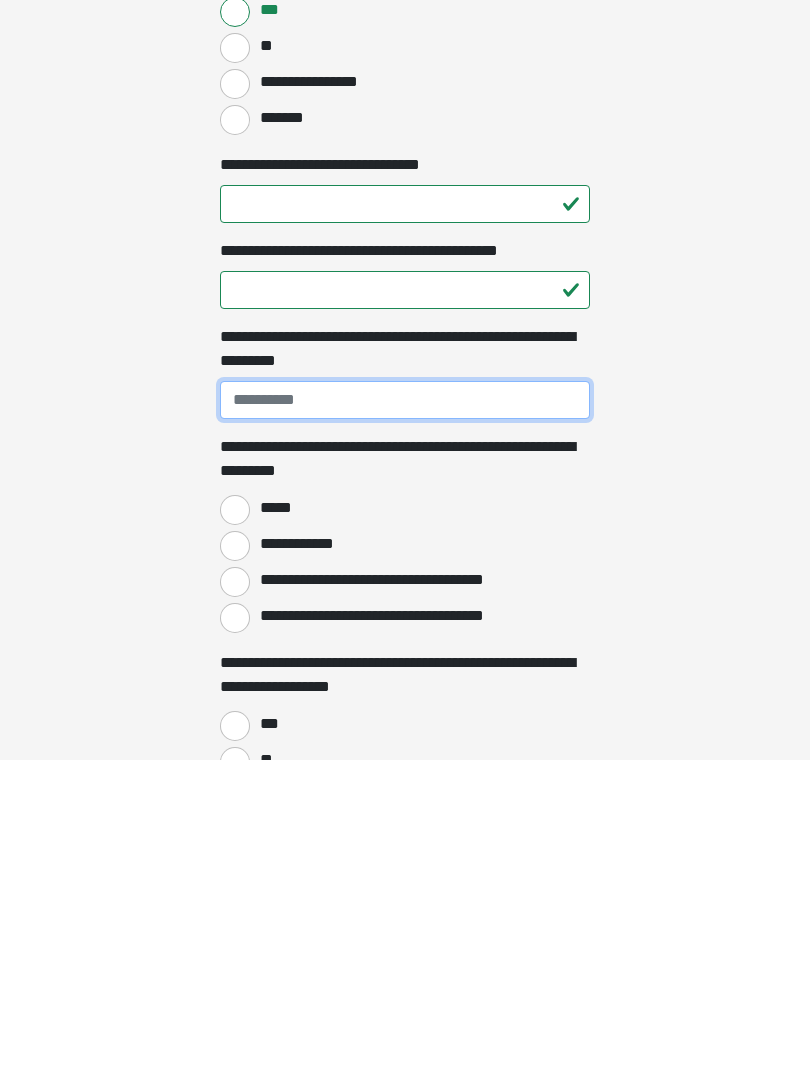 click on "**********" at bounding box center (405, 720) 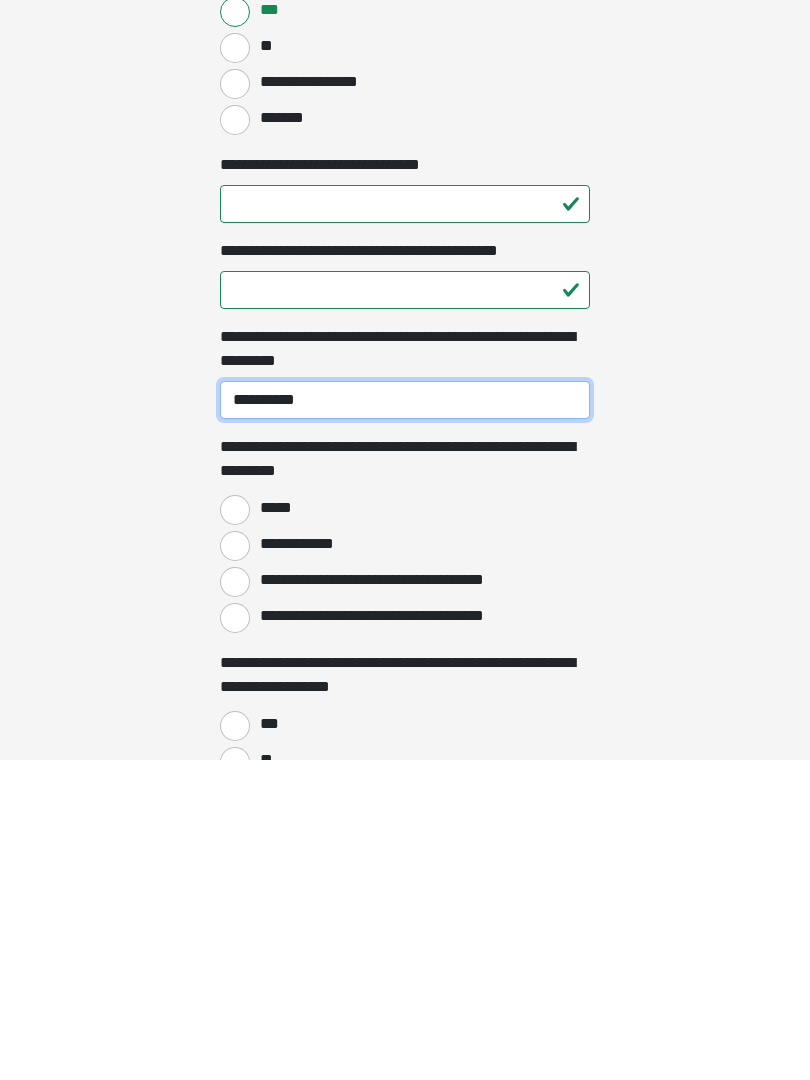 type on "**********" 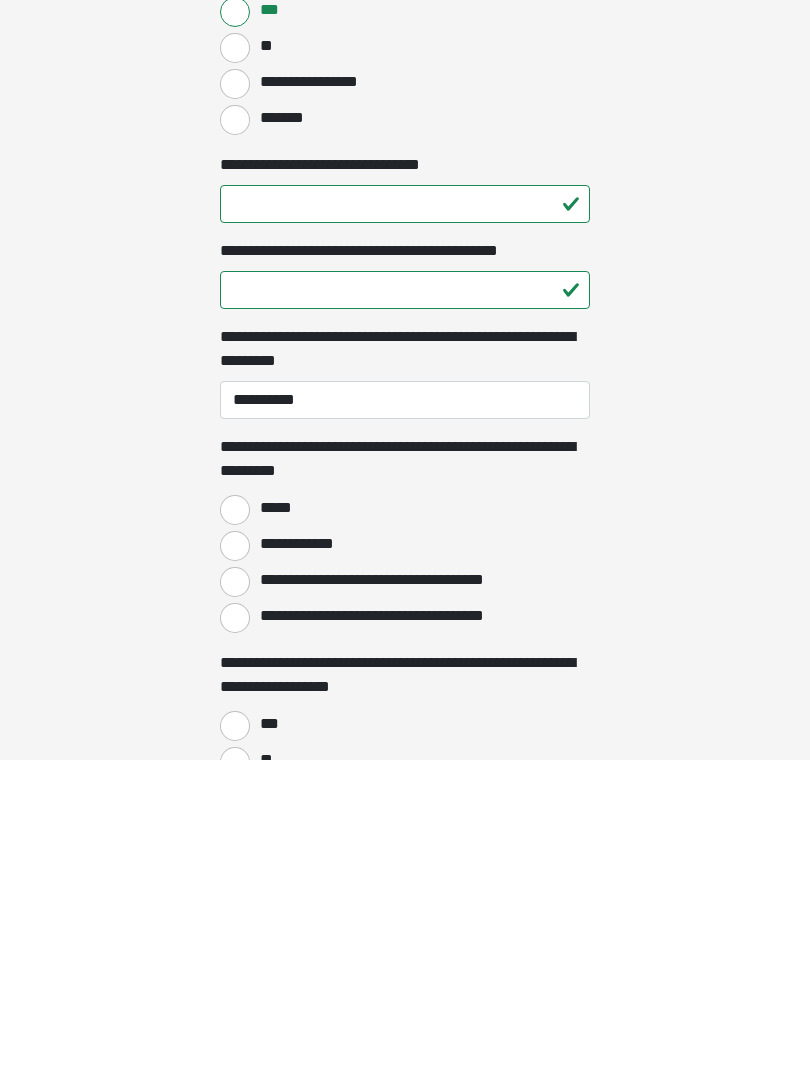 click on "*****" at bounding box center [235, 830] 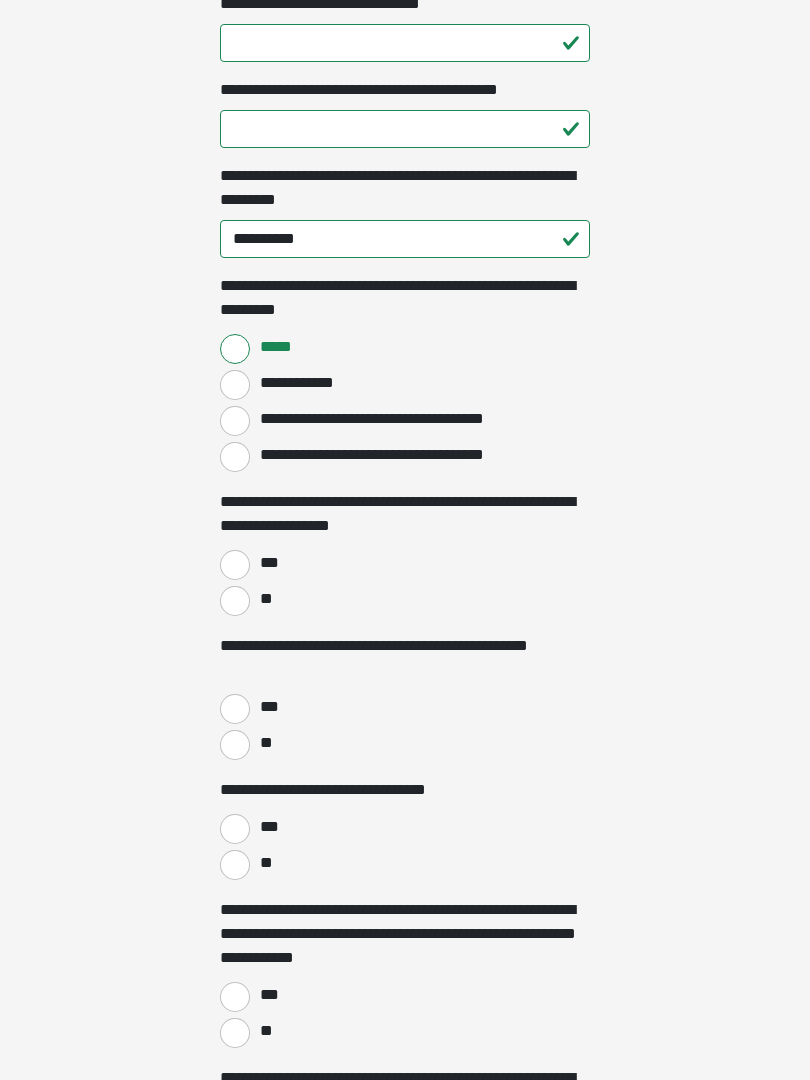 scroll, scrollTop: 2574, scrollLeft: 0, axis: vertical 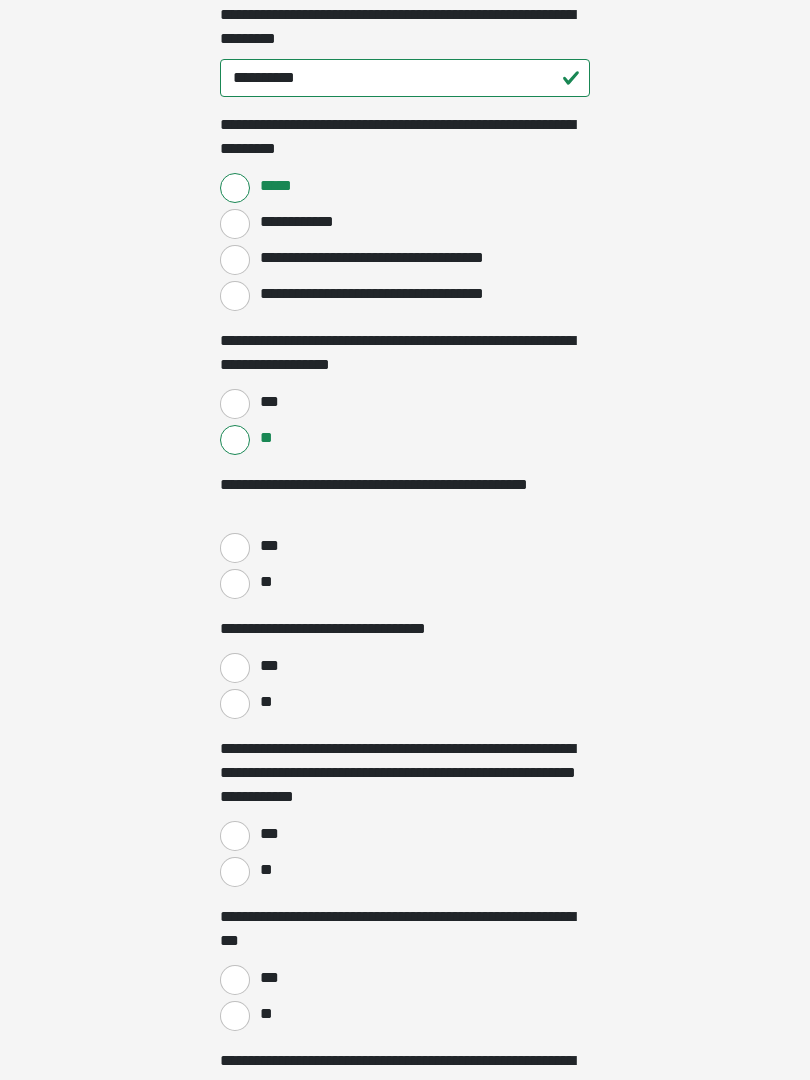 click on "**" at bounding box center (235, 584) 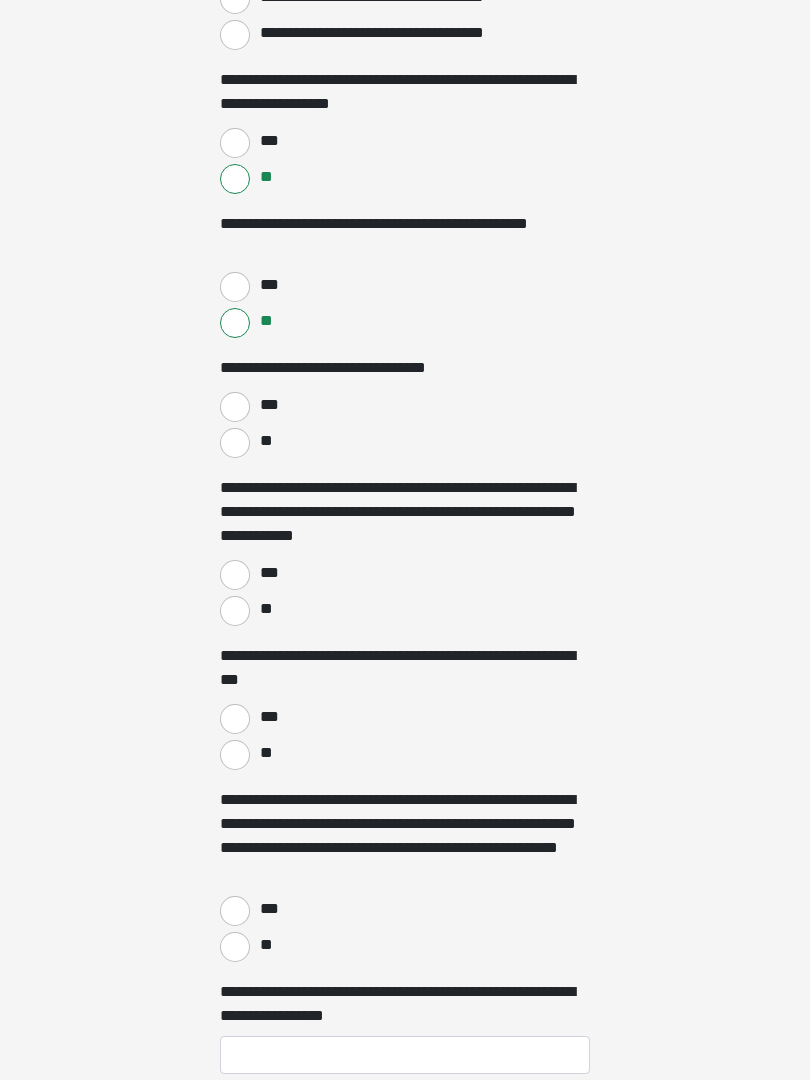 scroll, scrollTop: 2996, scrollLeft: 0, axis: vertical 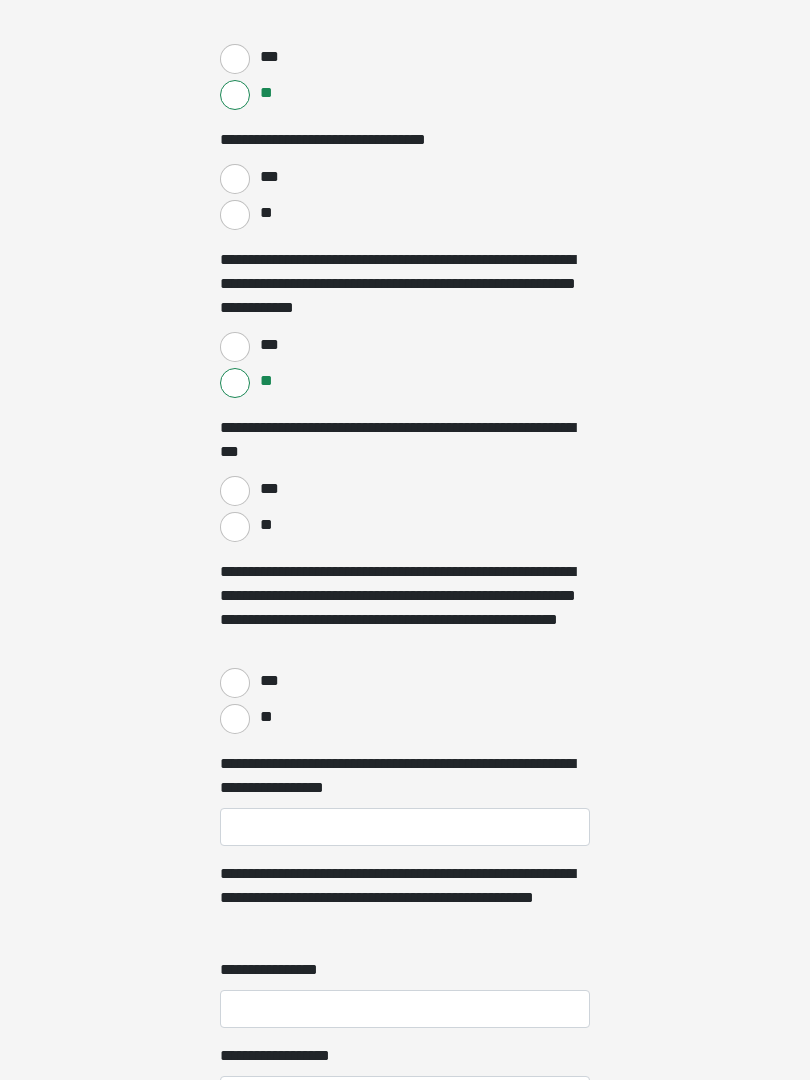 click on "***" at bounding box center [235, 491] 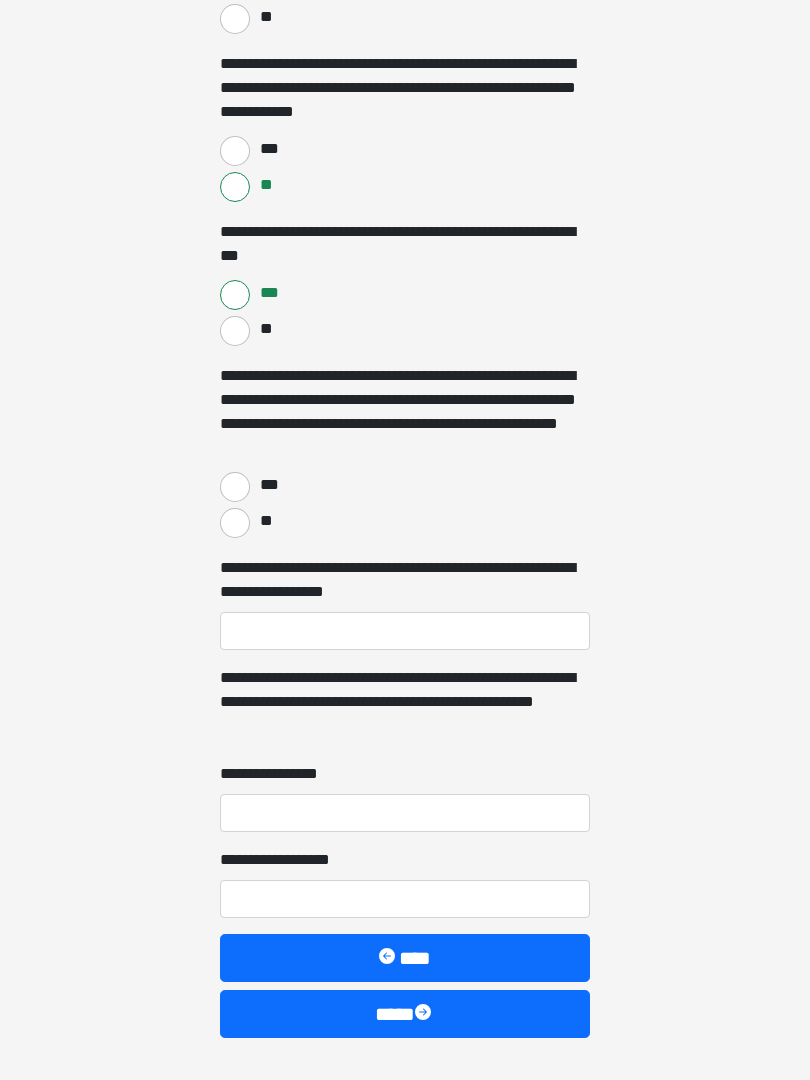 scroll, scrollTop: 3423, scrollLeft: 0, axis: vertical 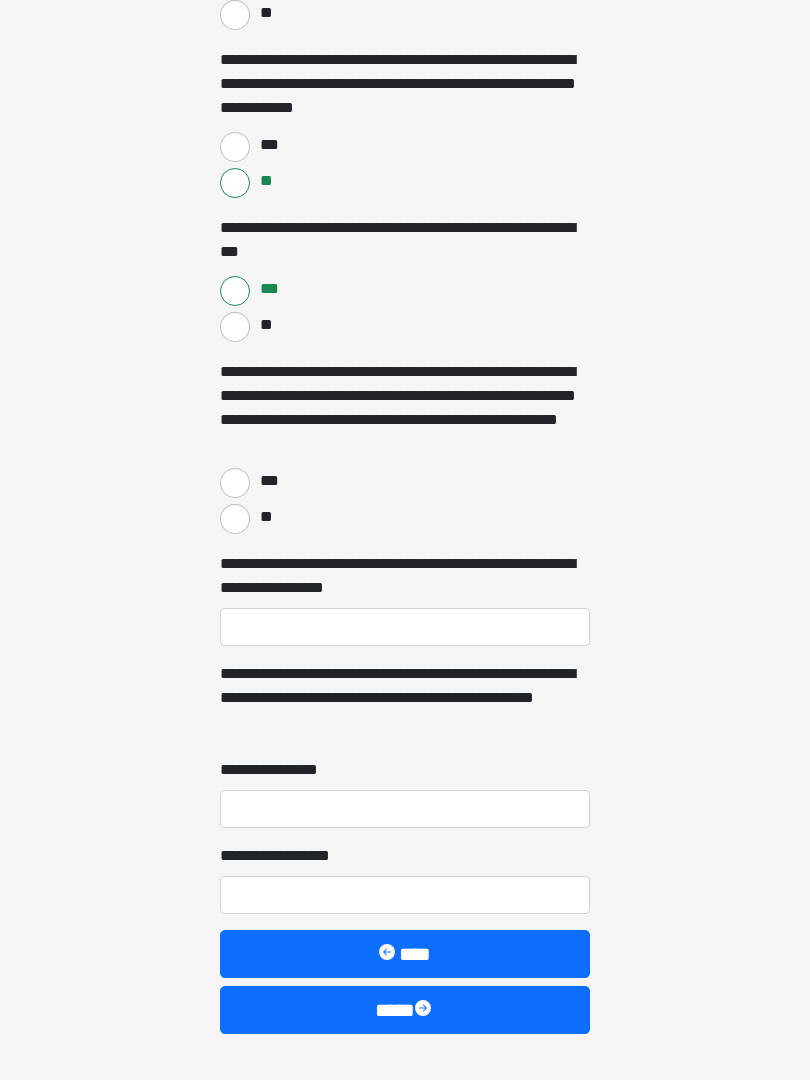 click on "**" at bounding box center [235, 520] 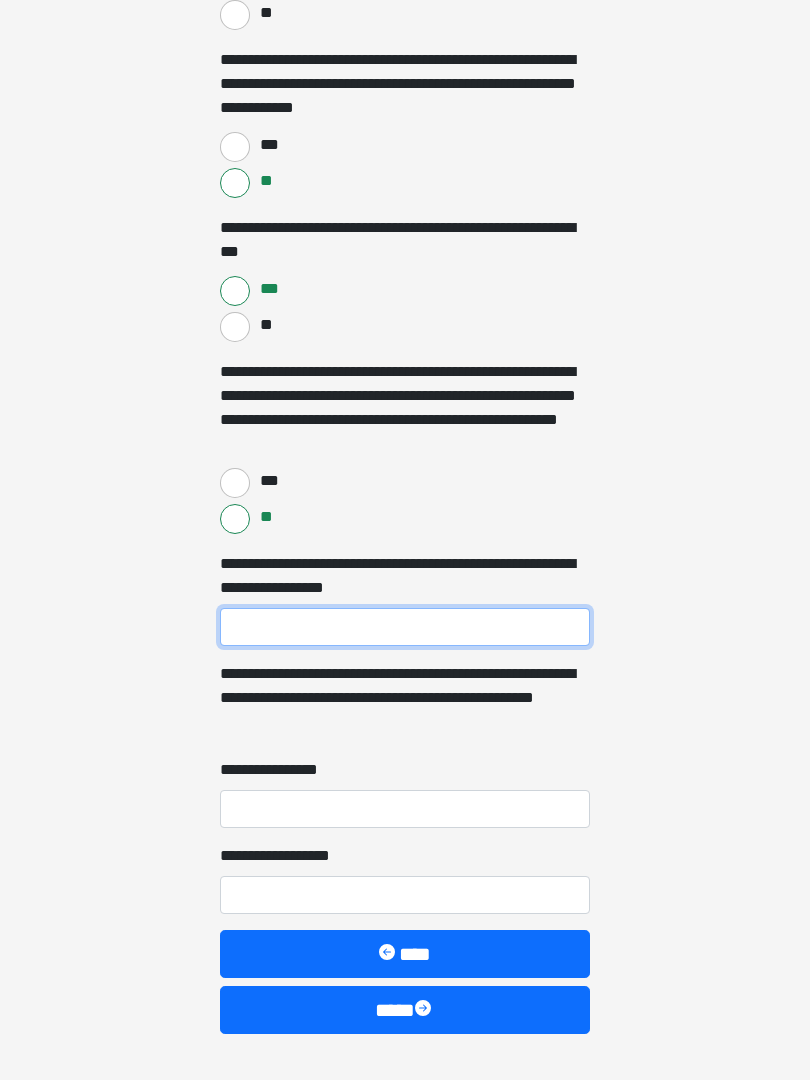 click on "**********" at bounding box center (405, 627) 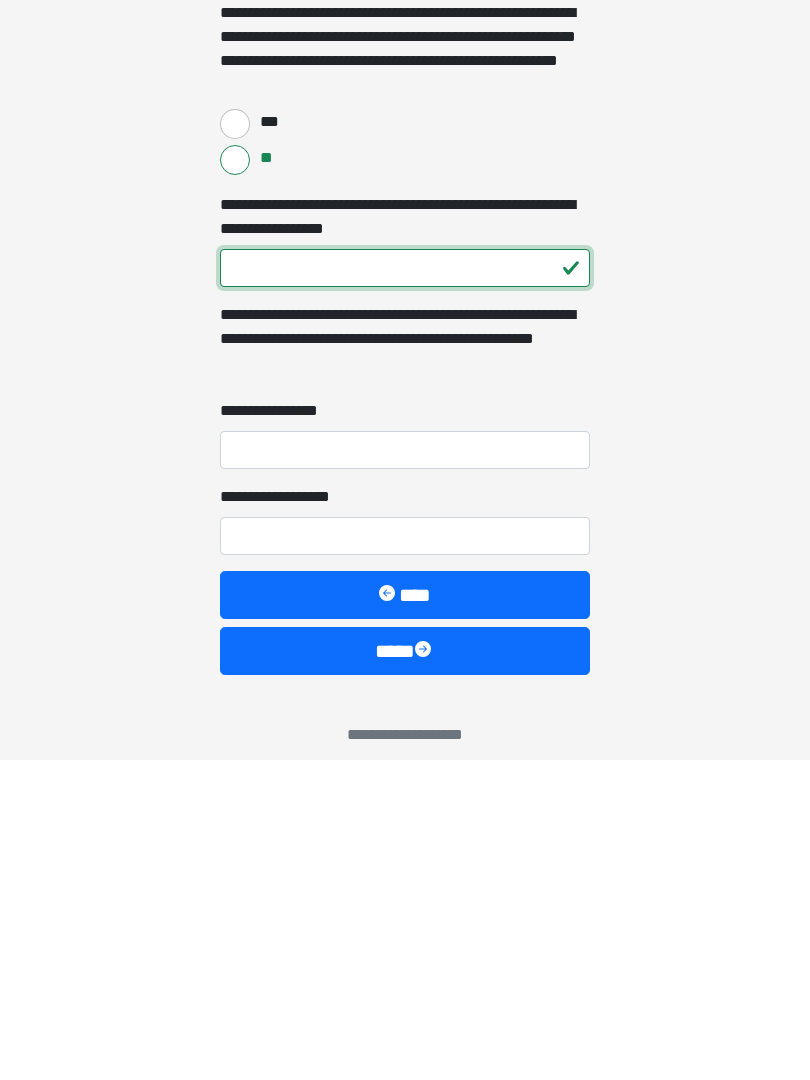 scroll, scrollTop: 3463, scrollLeft: 0, axis: vertical 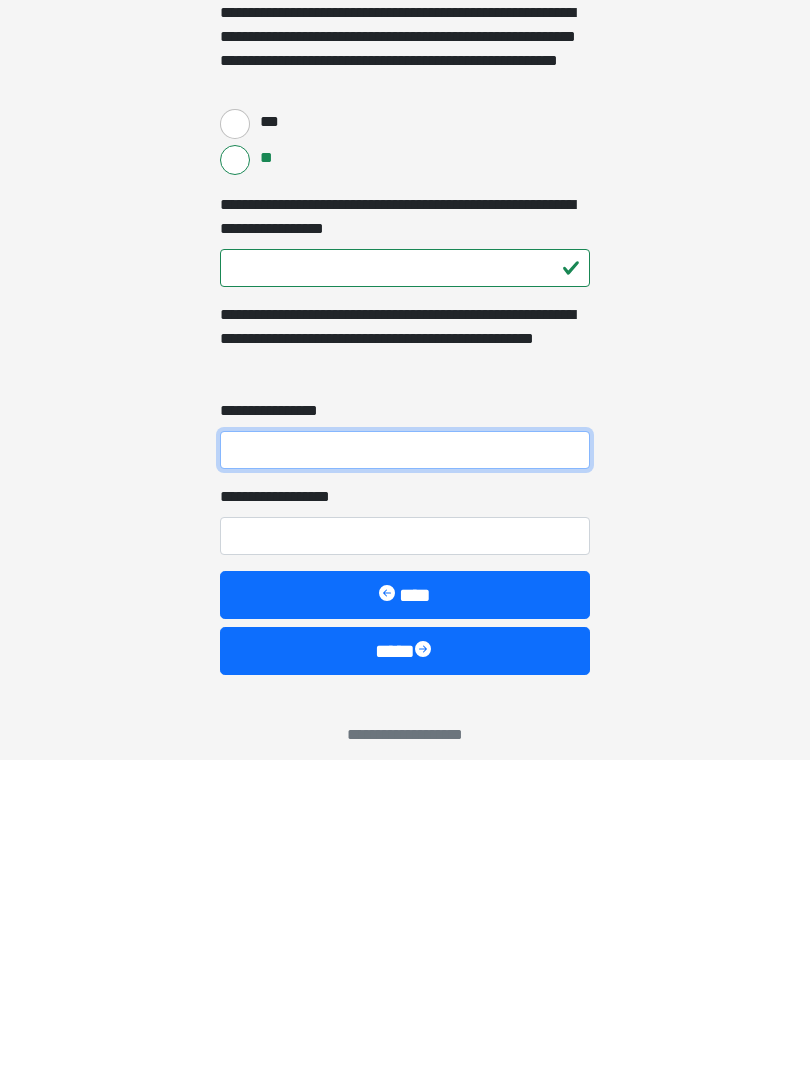 click on "**********" at bounding box center [405, 770] 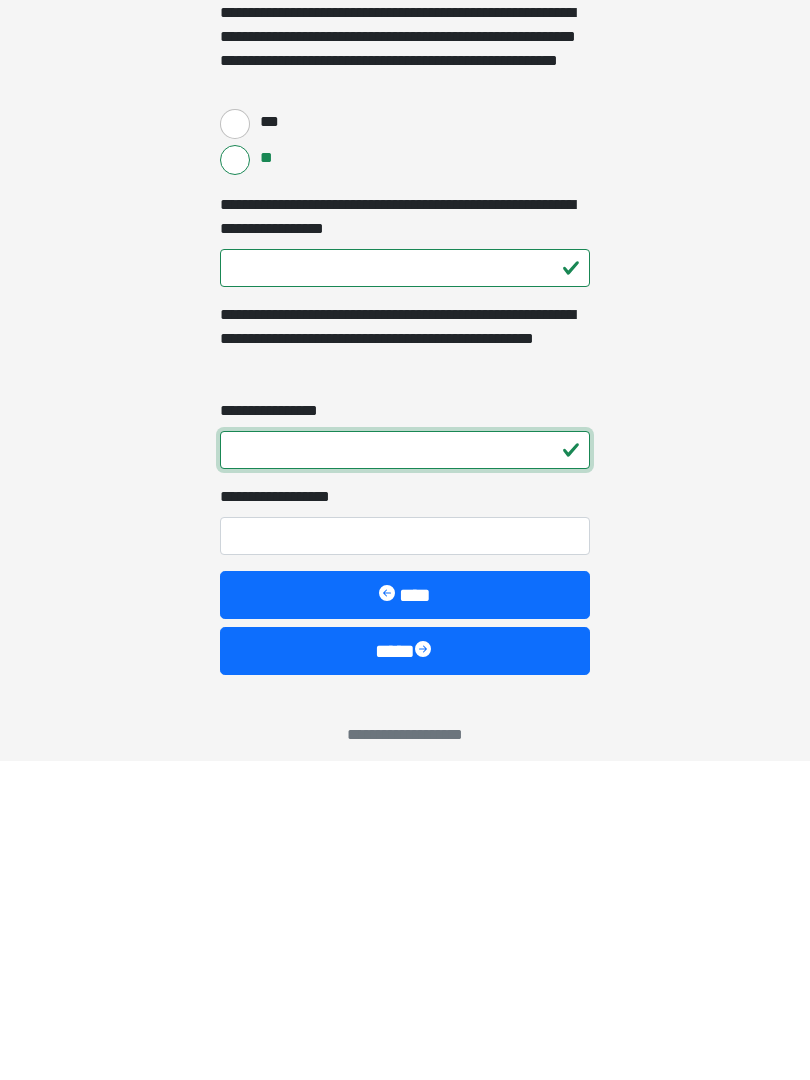 type on "*" 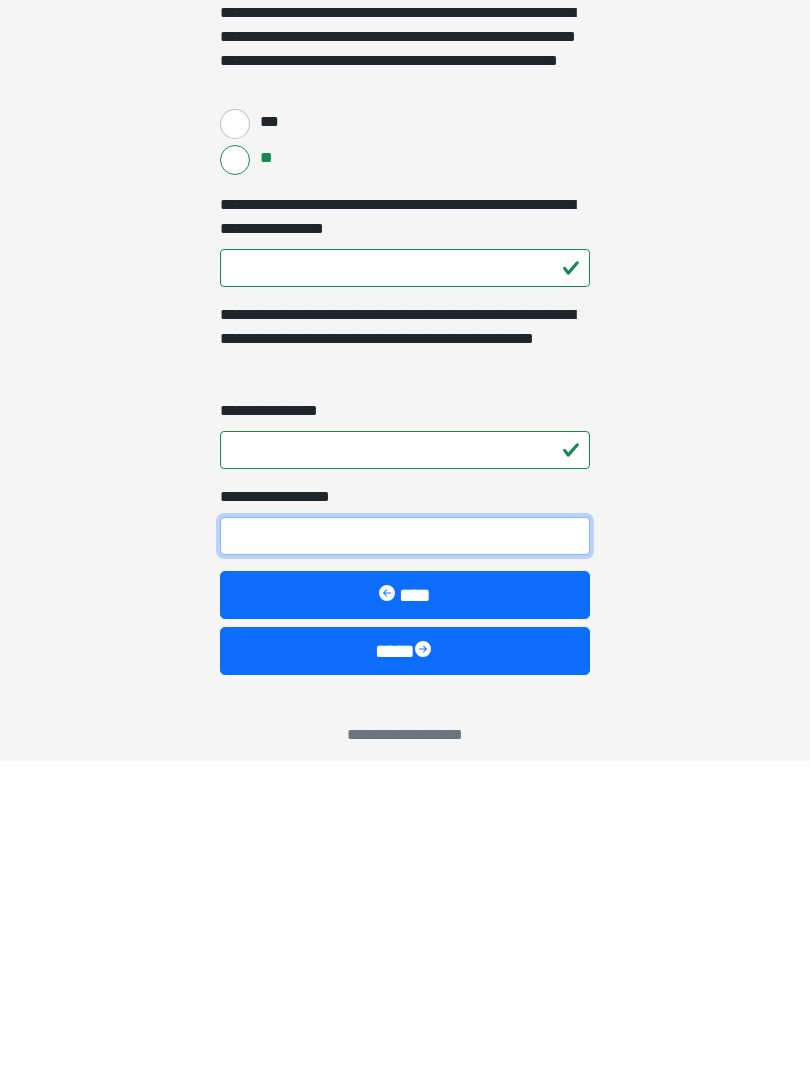 click on "**********" at bounding box center [405, 856] 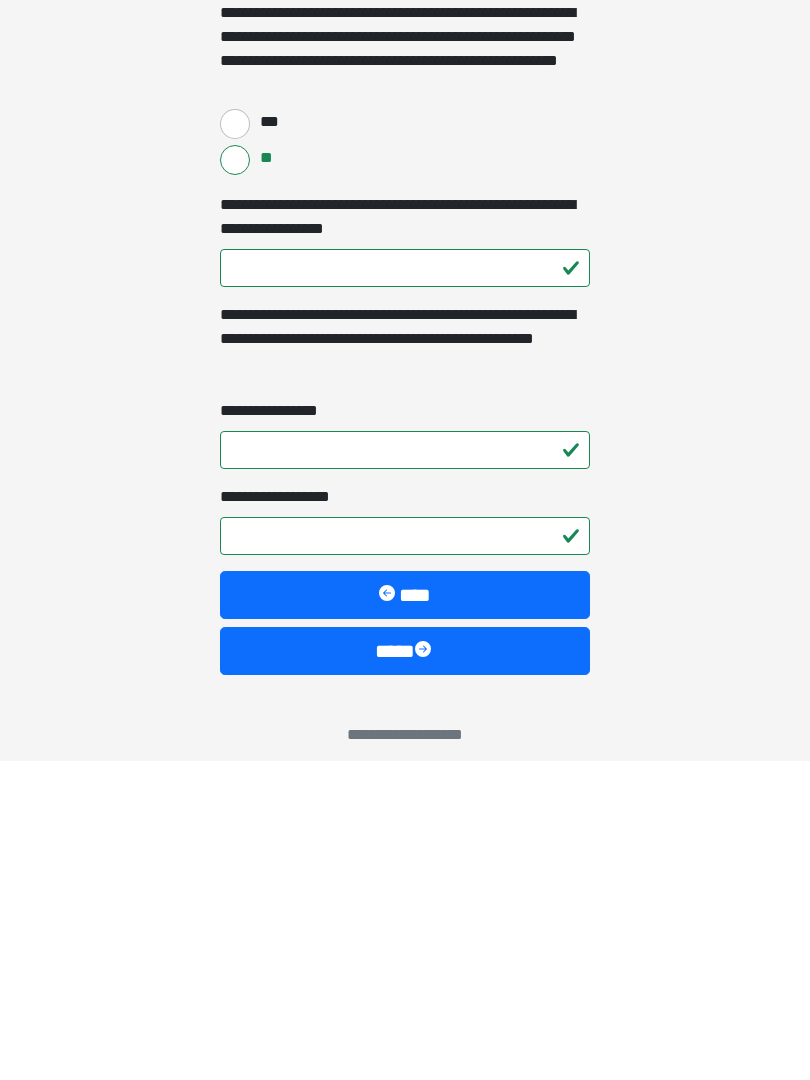 click on "****" at bounding box center [405, 971] 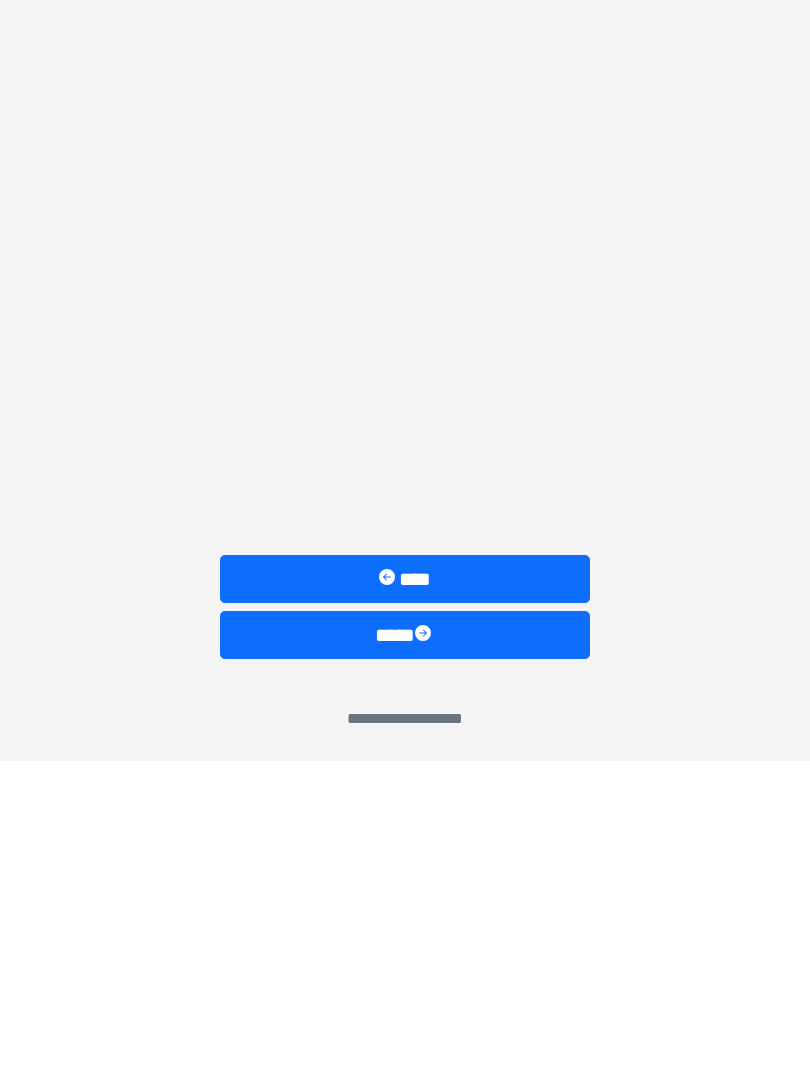 scroll, scrollTop: 0, scrollLeft: 0, axis: both 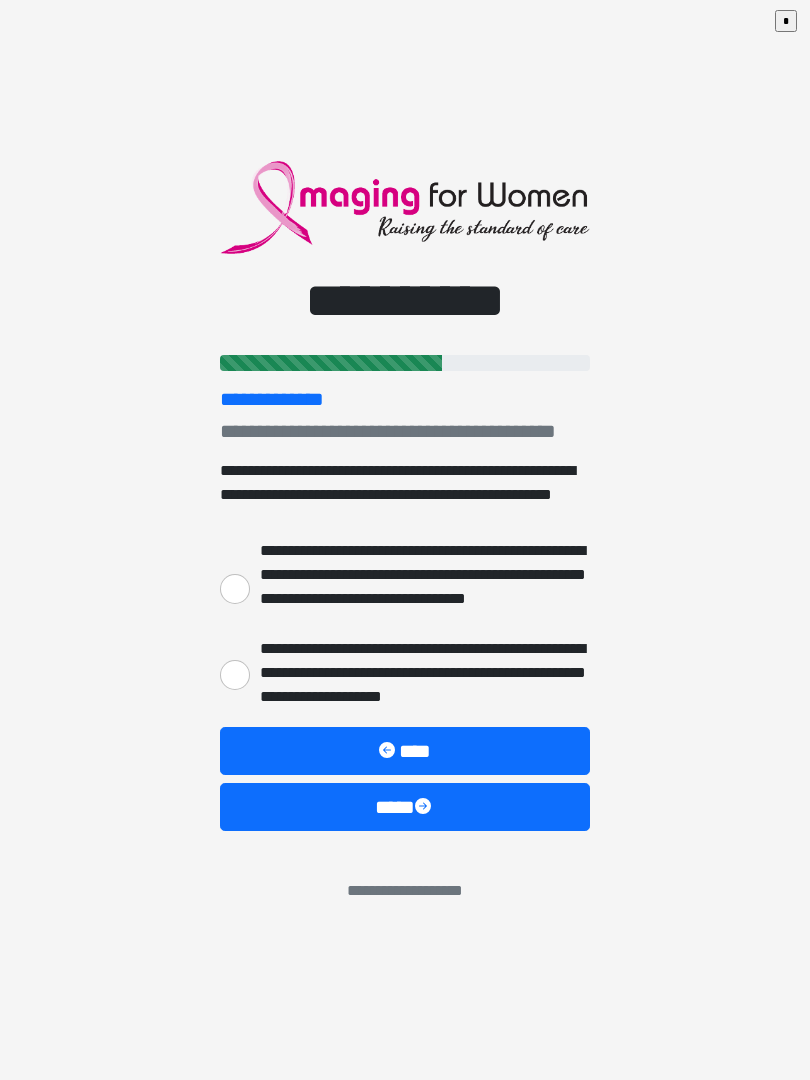 click on "**********" at bounding box center [235, 589] 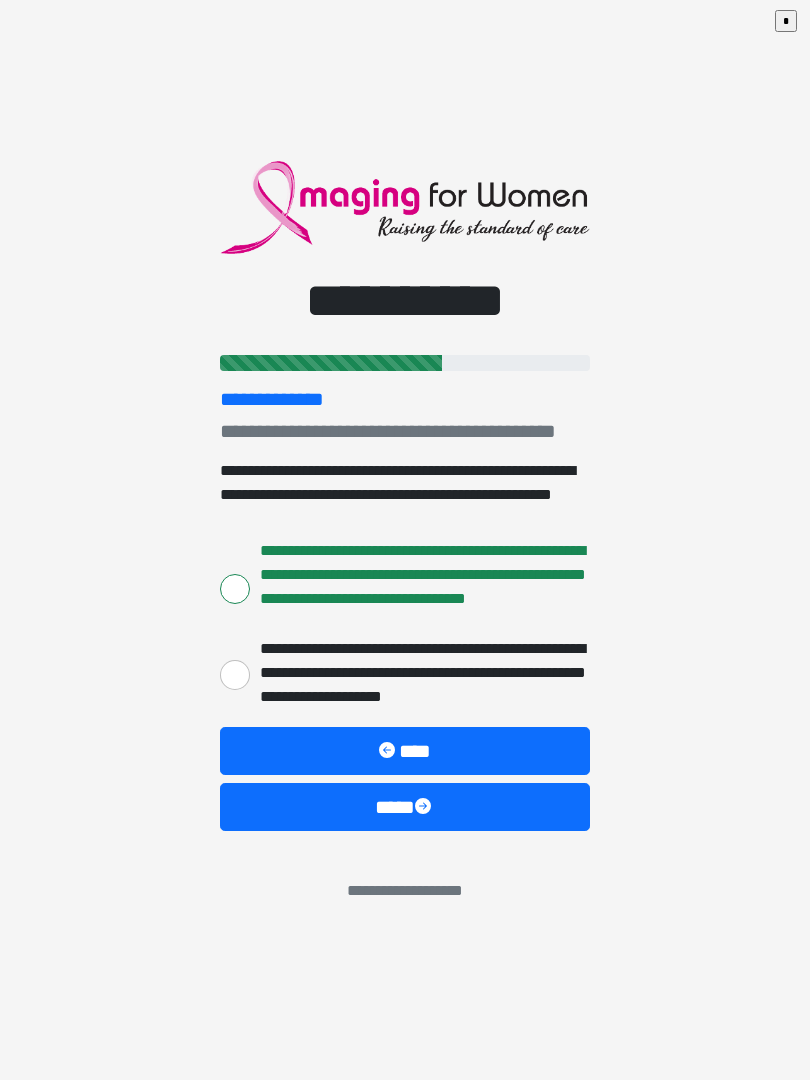 click on "****" at bounding box center [405, 807] 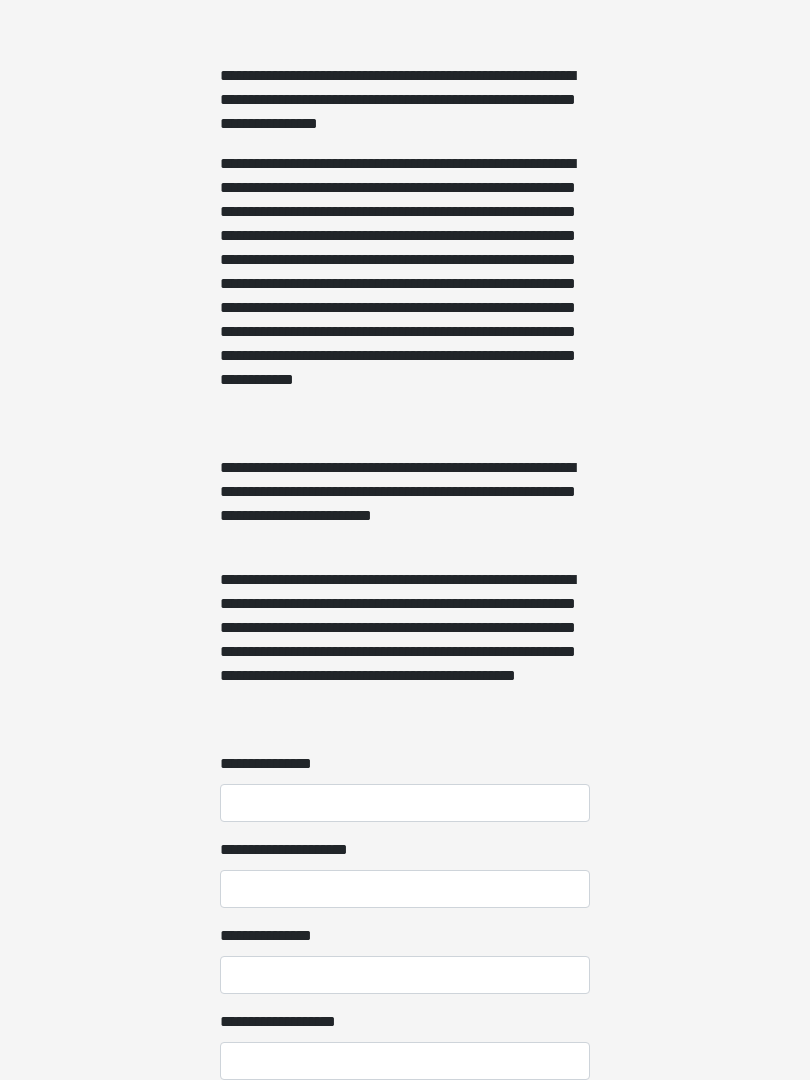 scroll, scrollTop: 991, scrollLeft: 0, axis: vertical 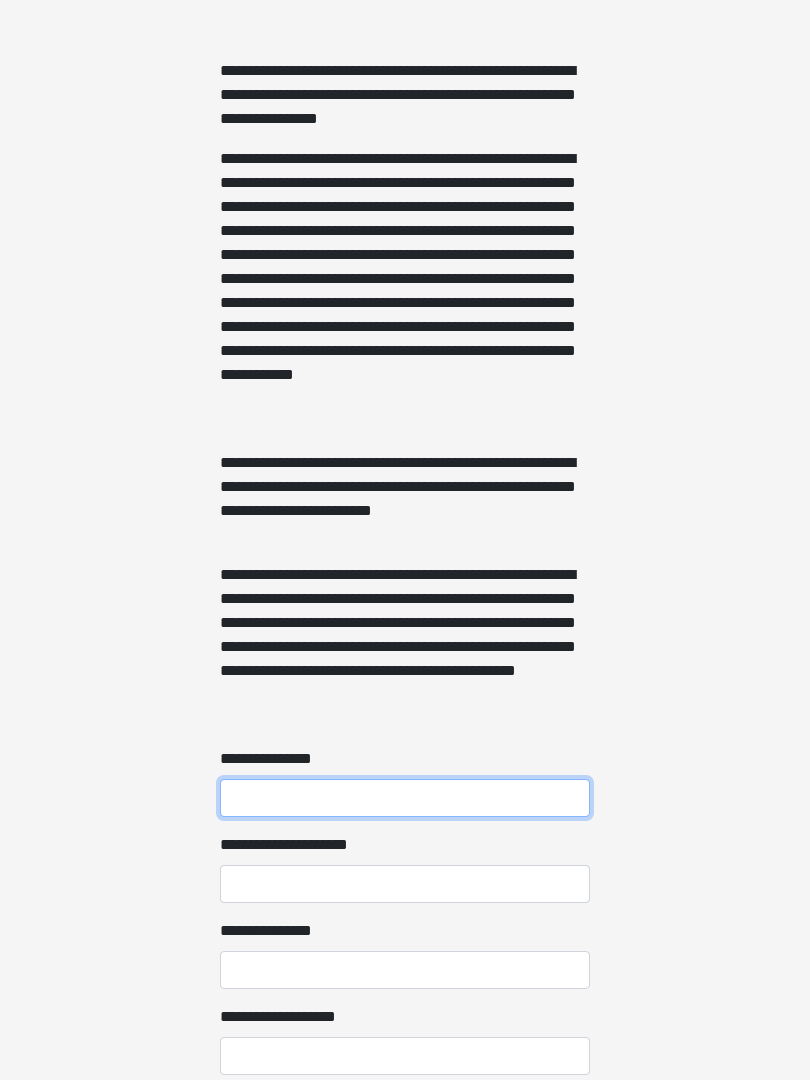 click on "**********" at bounding box center [405, 798] 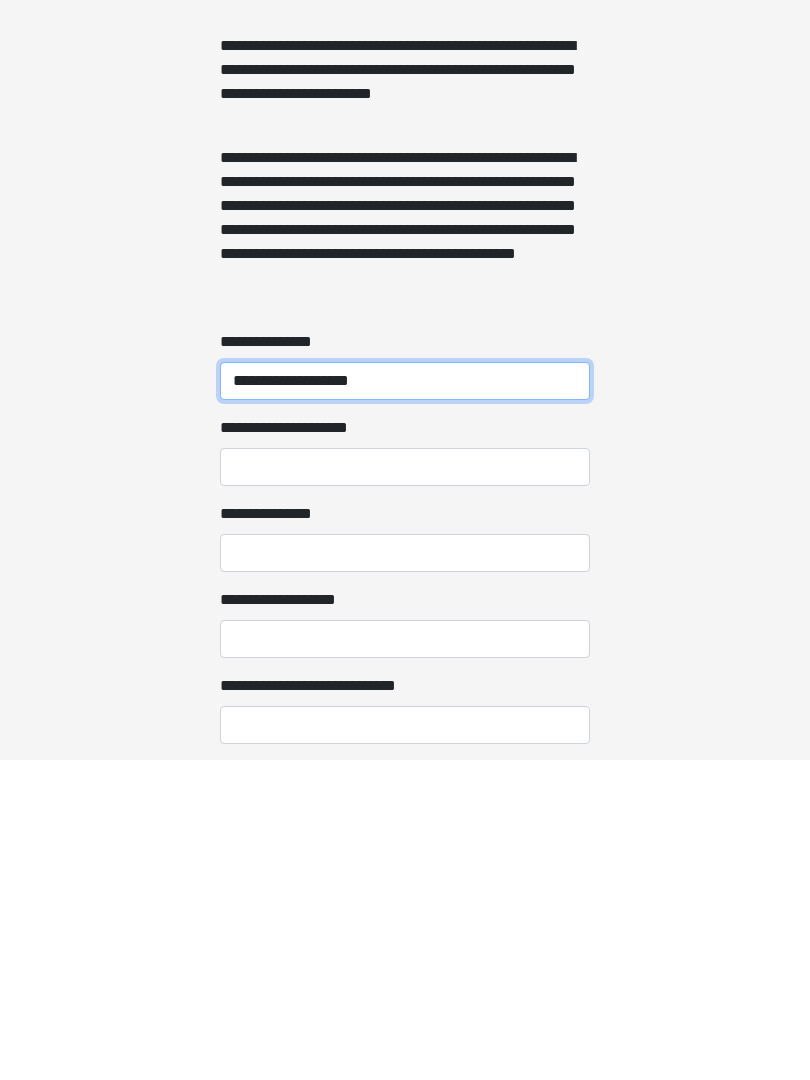 type on "**********" 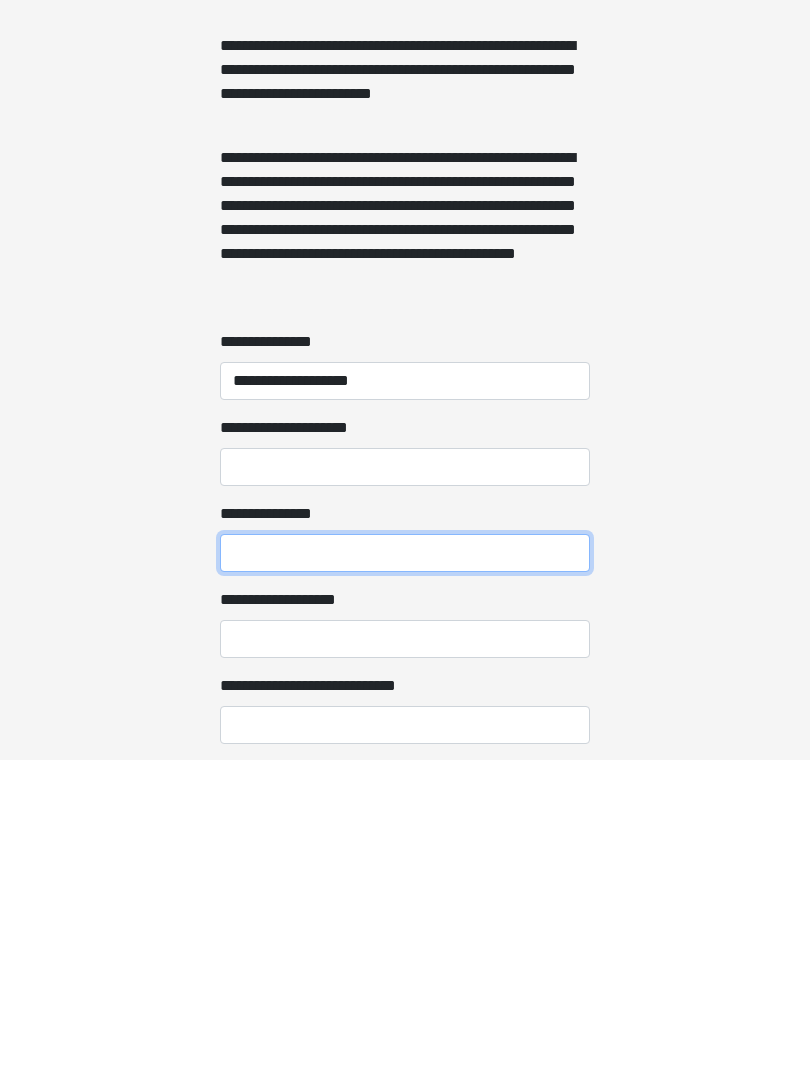 click on "**********" at bounding box center [405, 873] 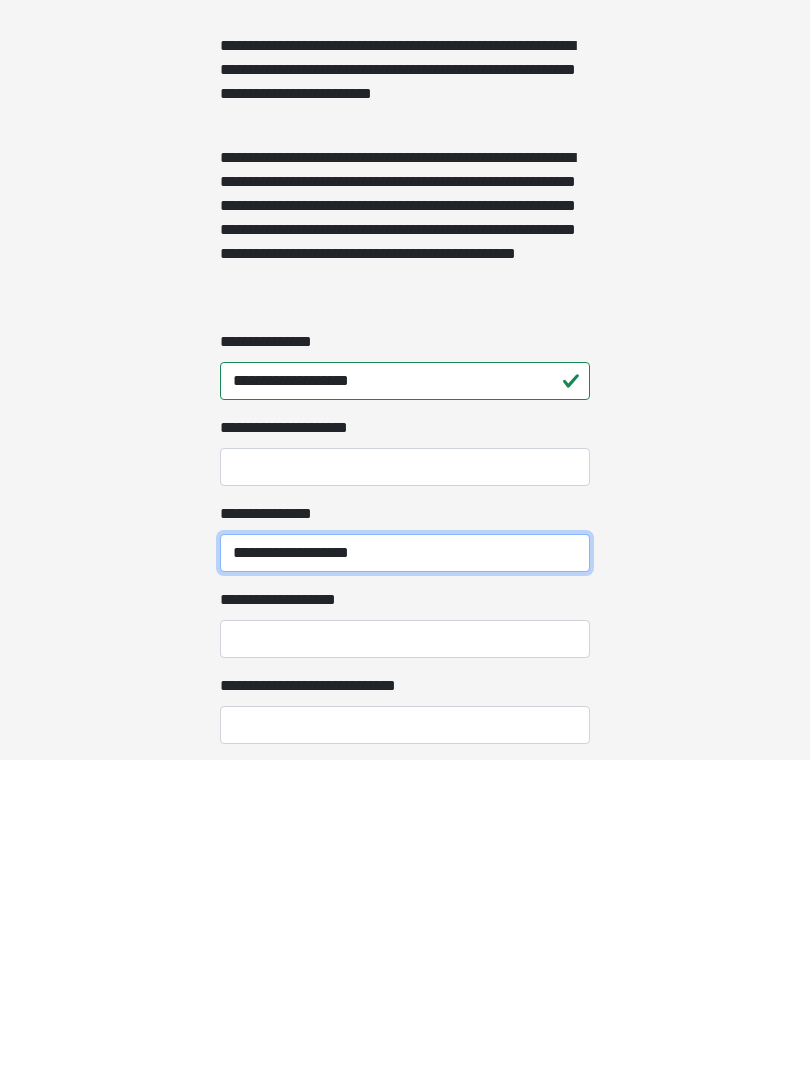 type on "**********" 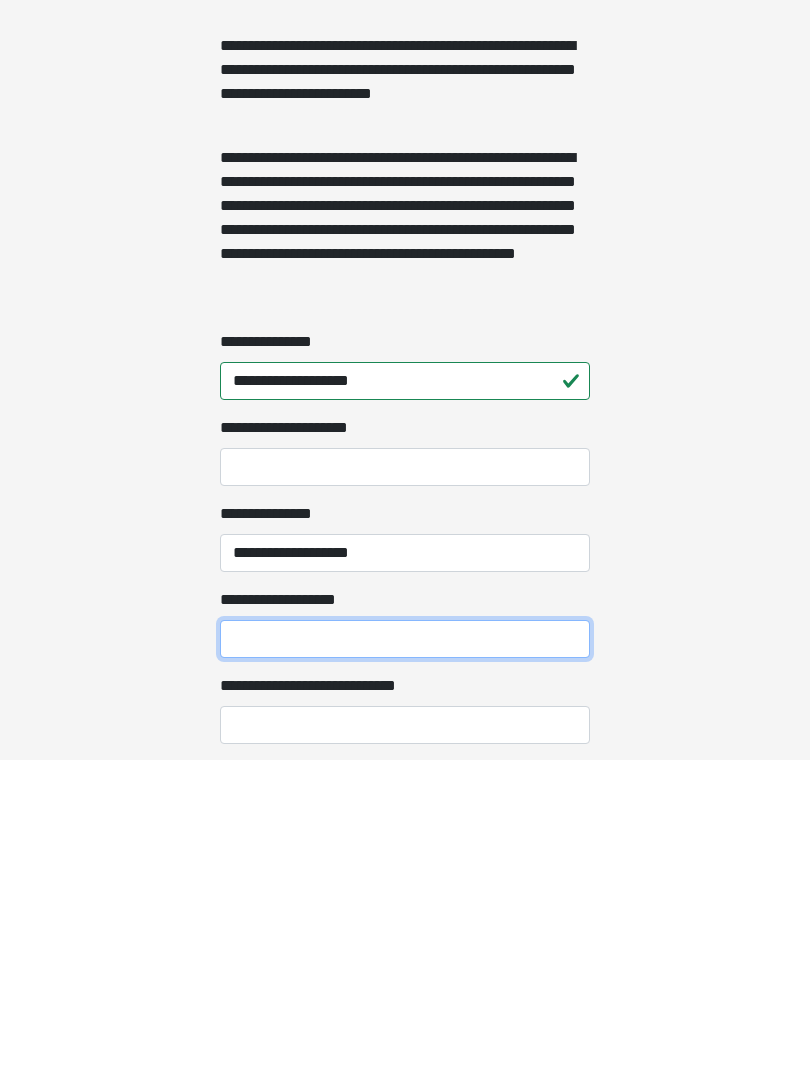 click on "**********" at bounding box center (405, 959) 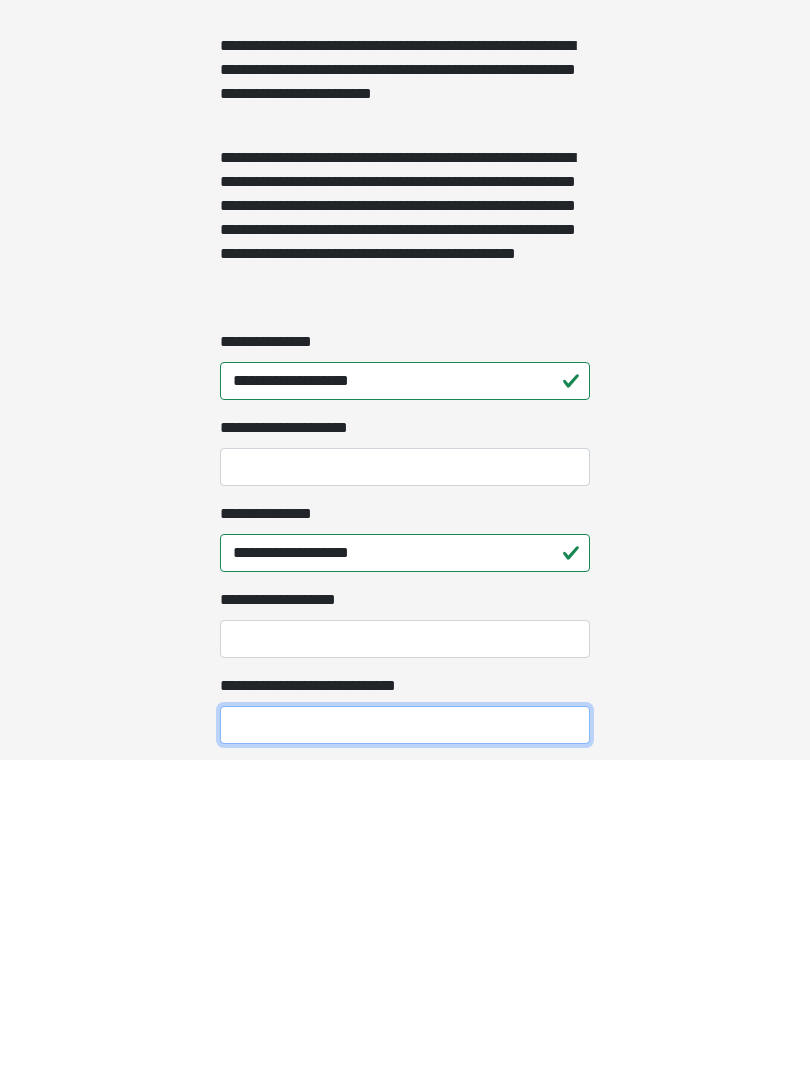 click on "**********" at bounding box center (405, 1045) 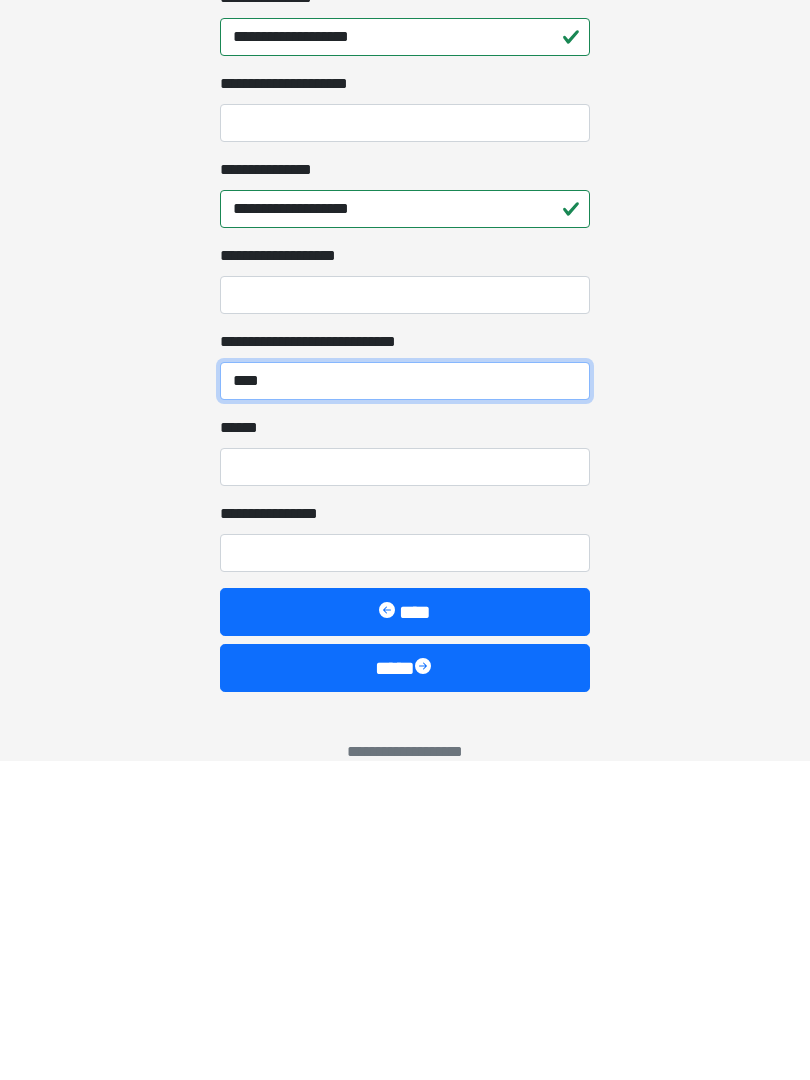 type on "****" 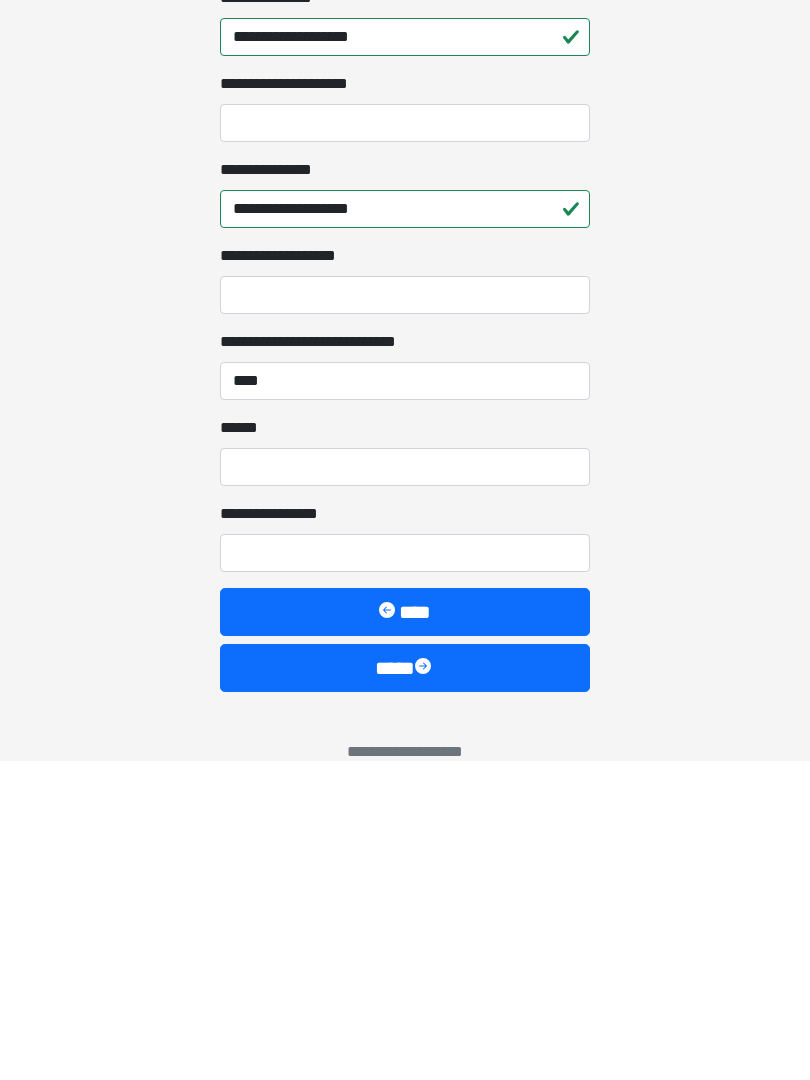 click on "**********" at bounding box center (405, 615) 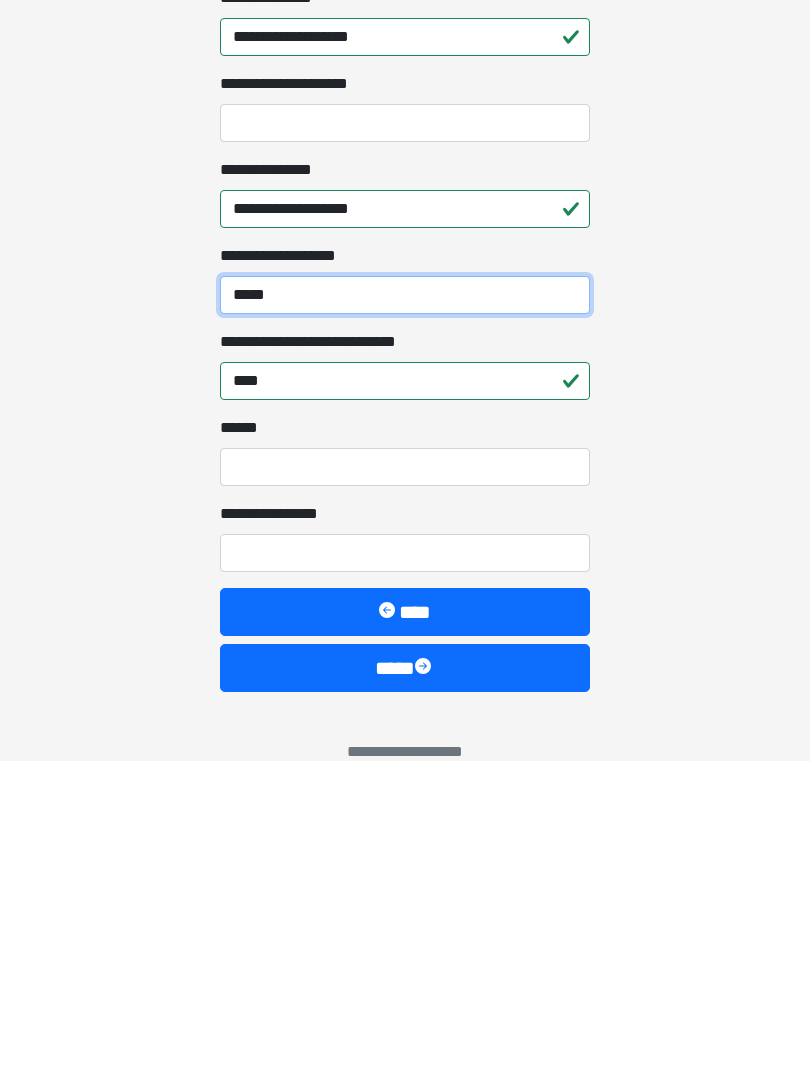 type on "*****" 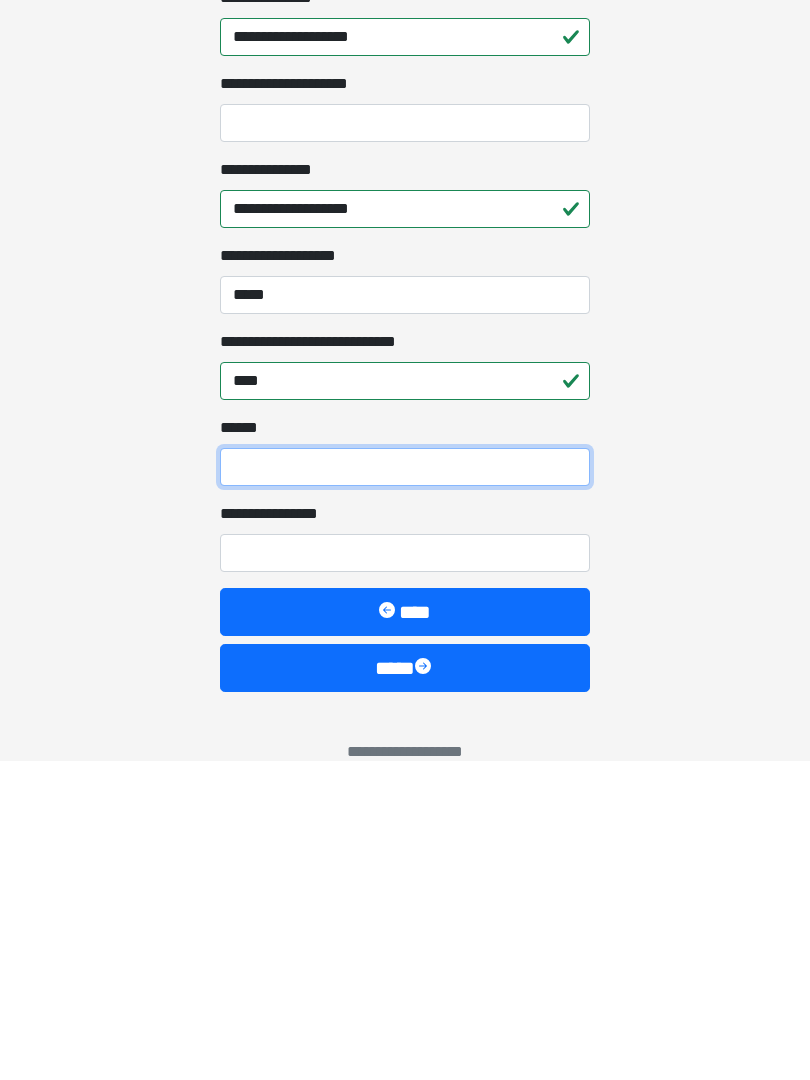 click on "**** *" at bounding box center (405, 787) 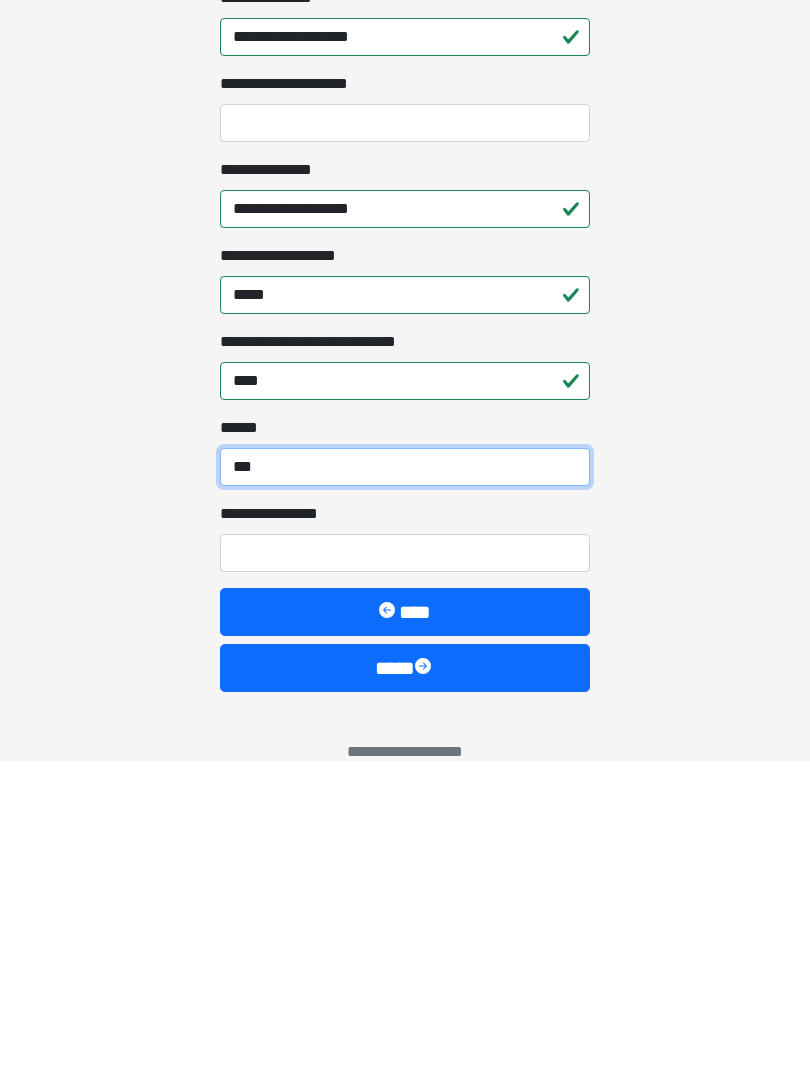 type on "***" 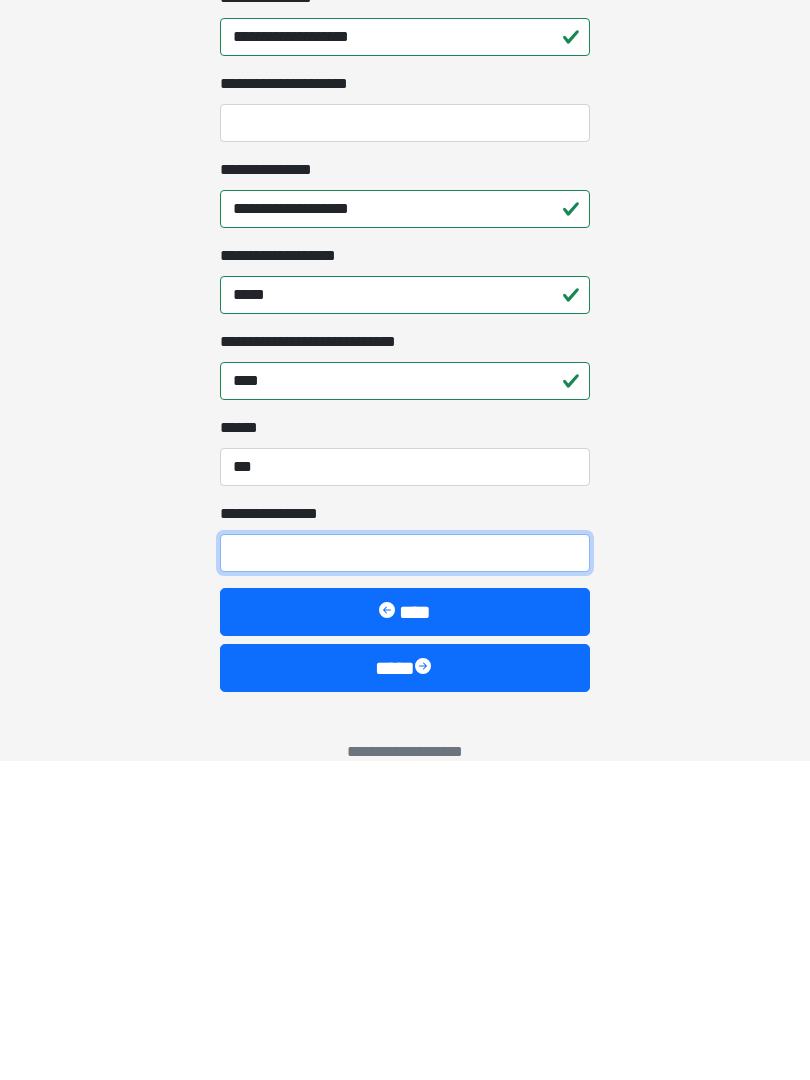click on "**********" at bounding box center (405, 873) 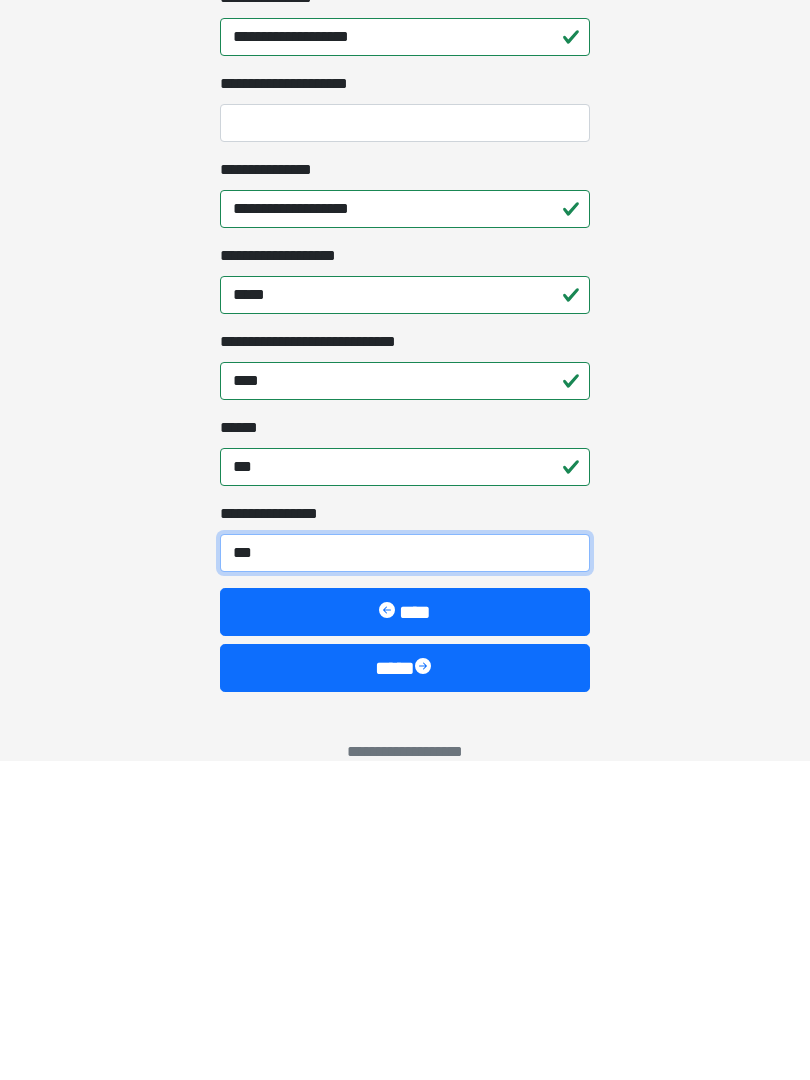 type on "****" 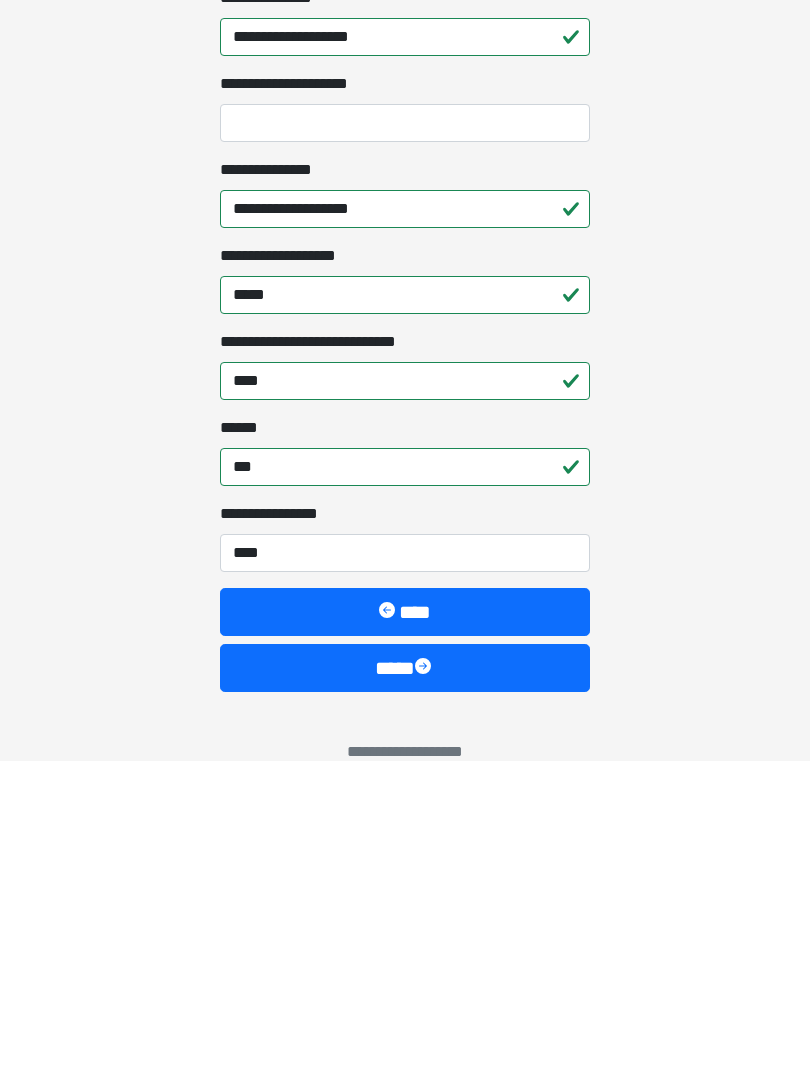 click on "****" at bounding box center [405, 988] 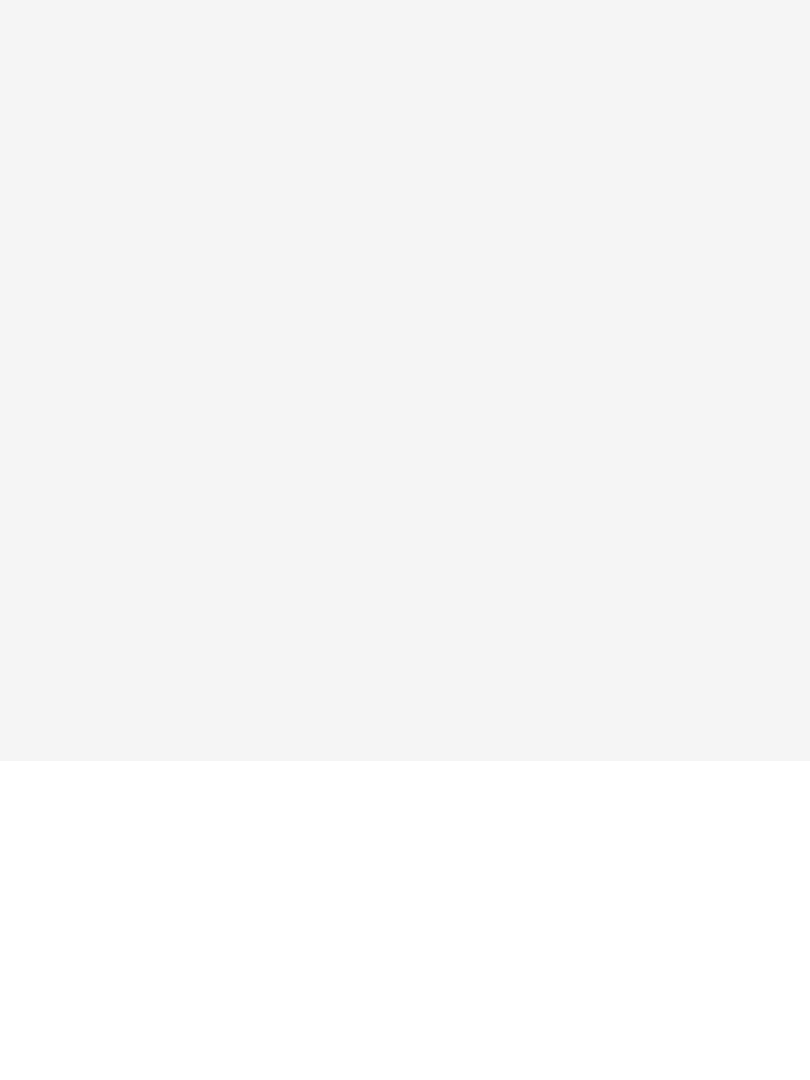scroll, scrollTop: 0, scrollLeft: 0, axis: both 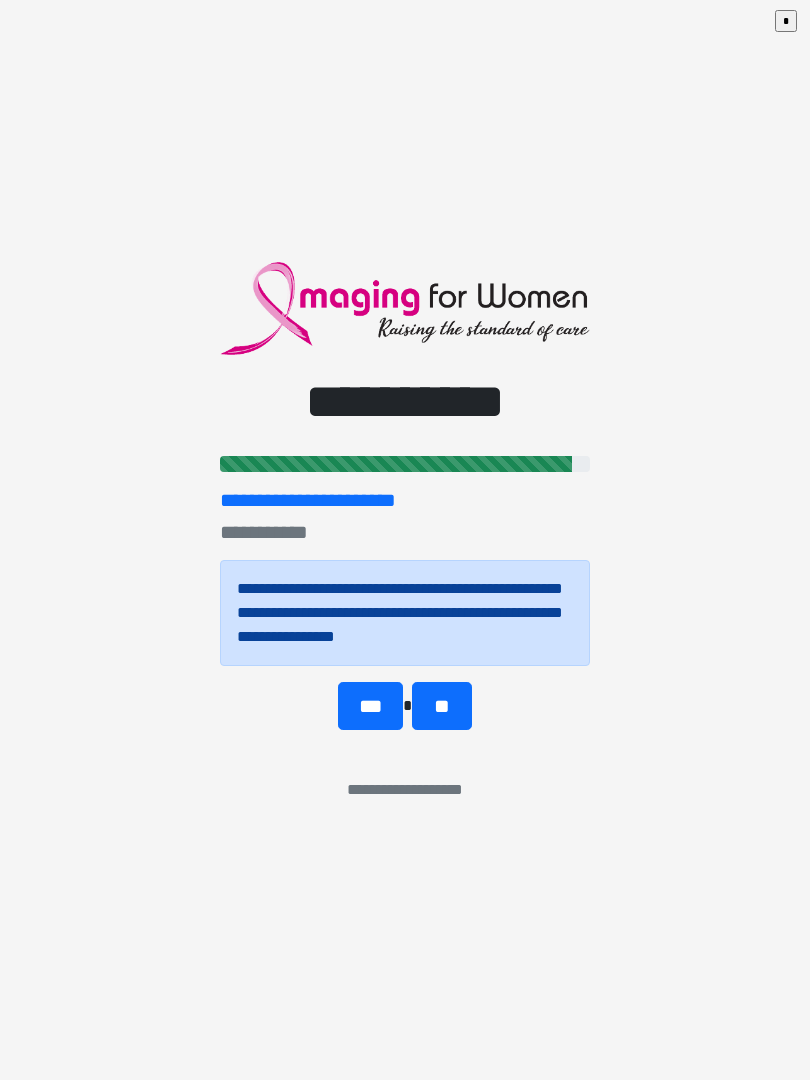 click on "**" at bounding box center [441, 706] 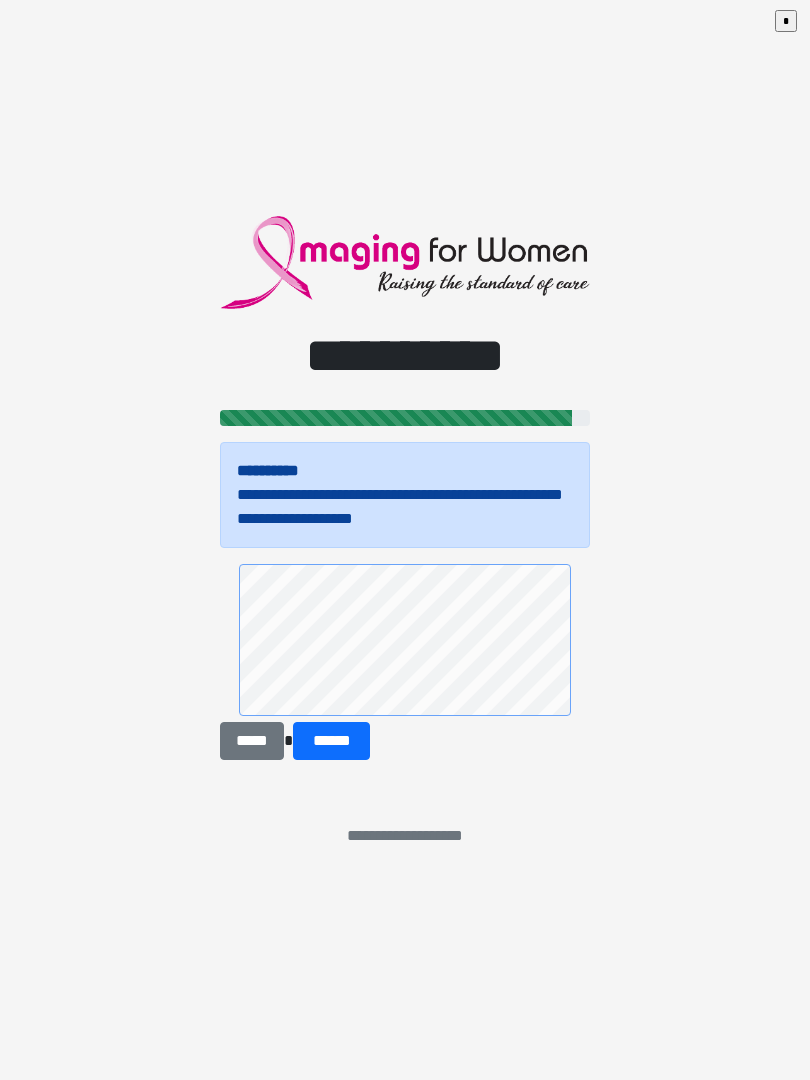 click on "******" at bounding box center [331, 741] 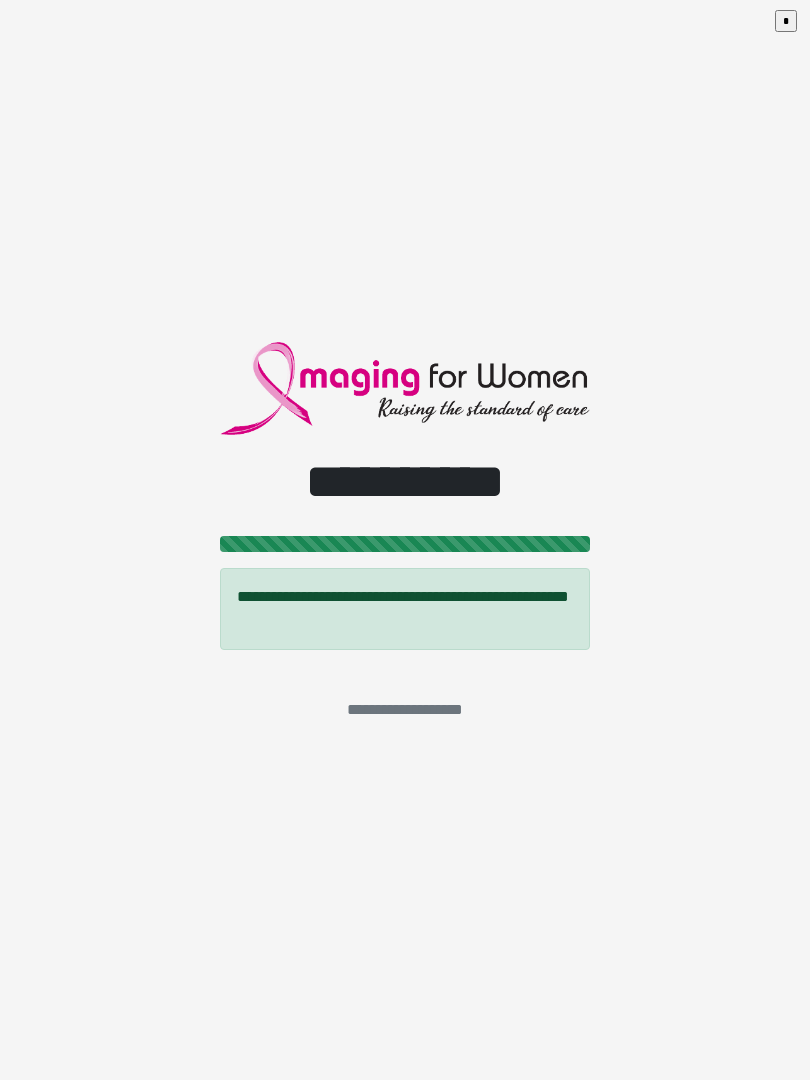 click on "**********" at bounding box center [405, 540] 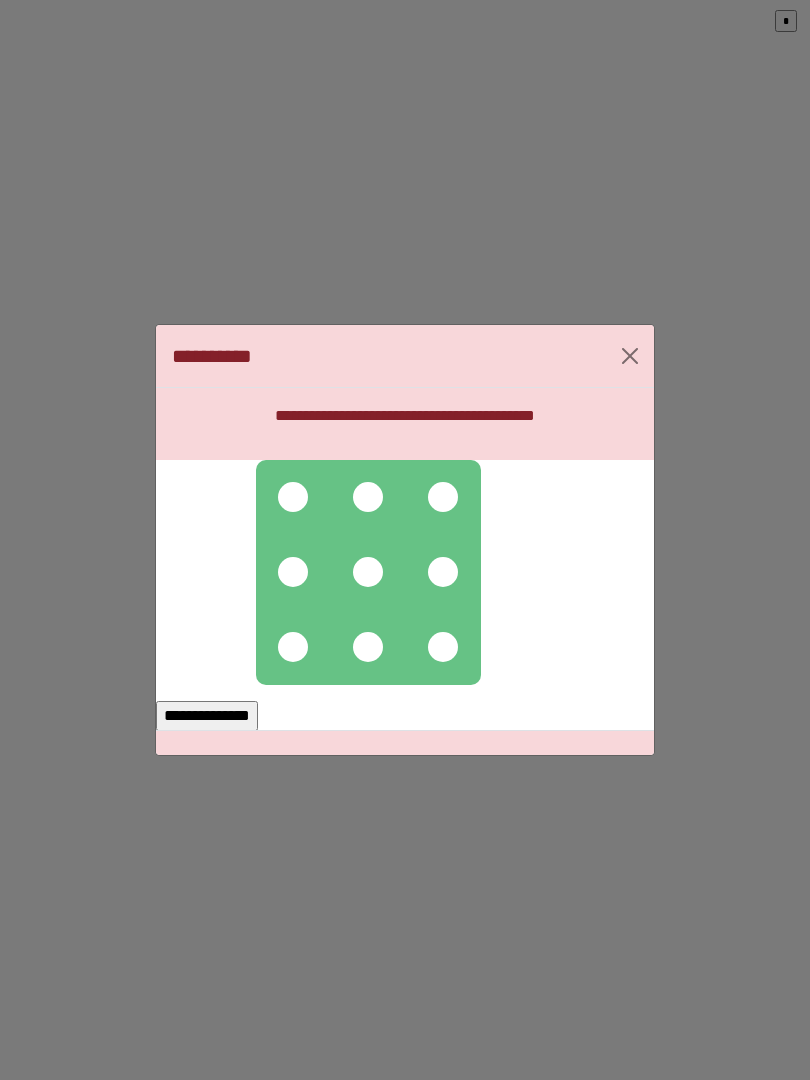 click at bounding box center [293, 497] 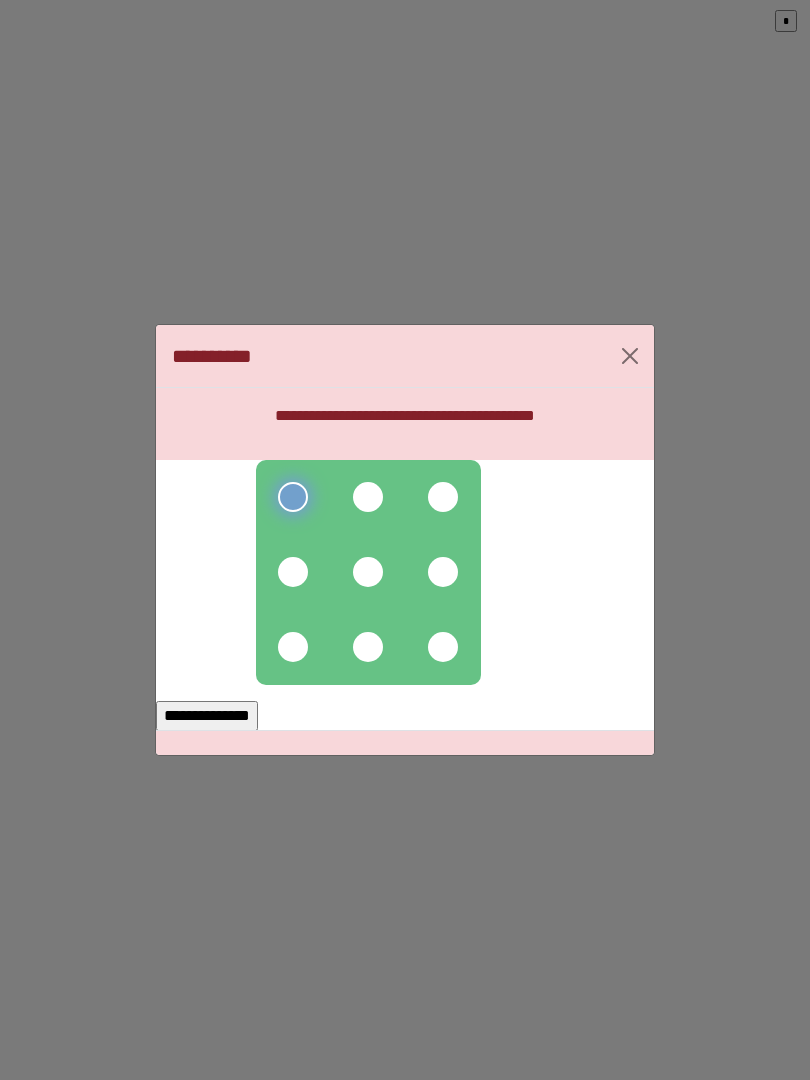 click at bounding box center [368, 572] 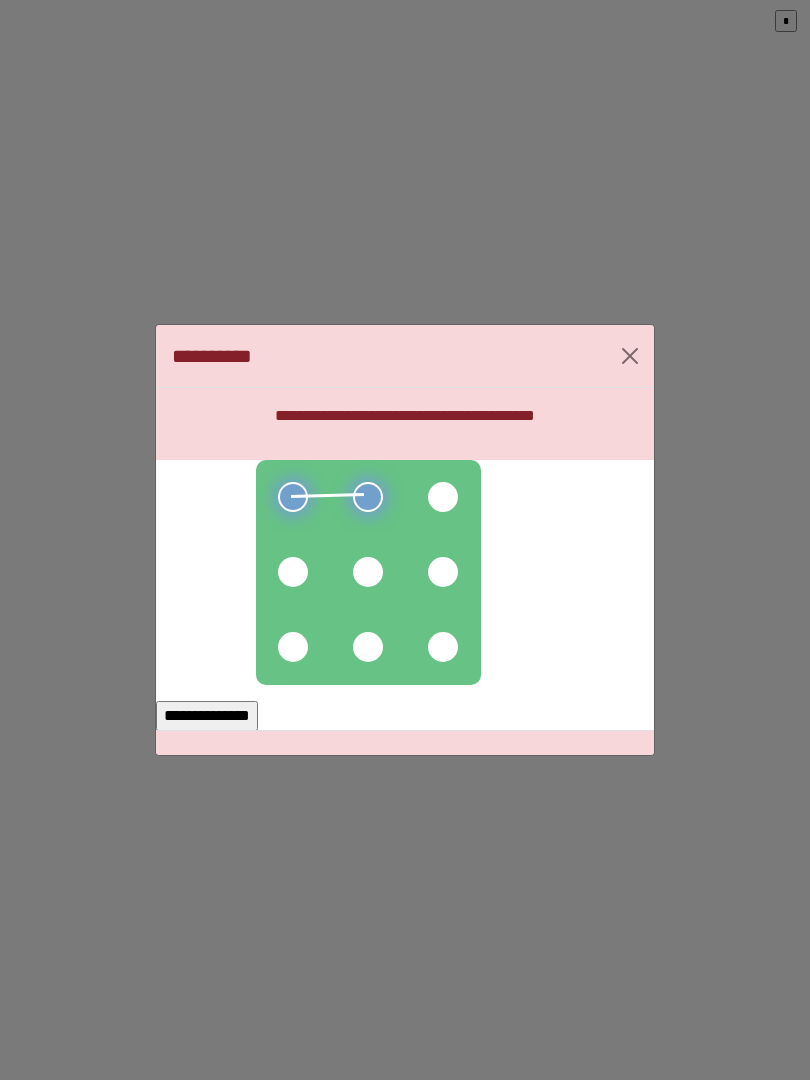 click at bounding box center (443, 497) 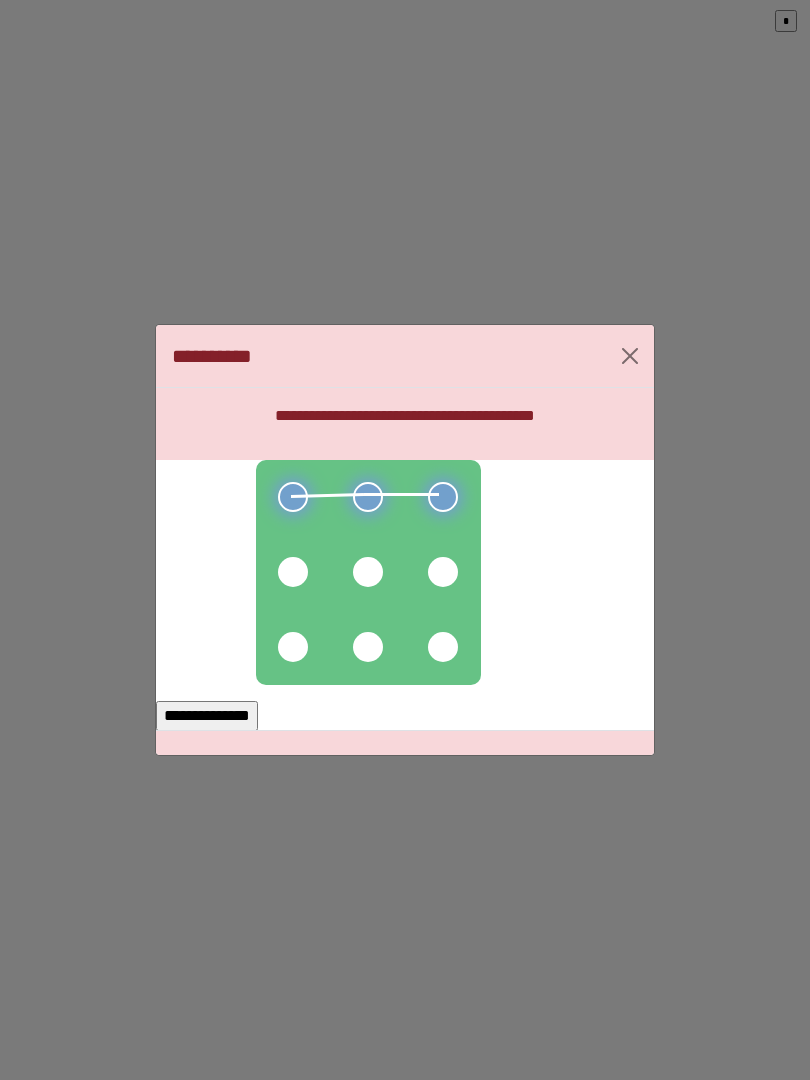 click at bounding box center (443, 572) 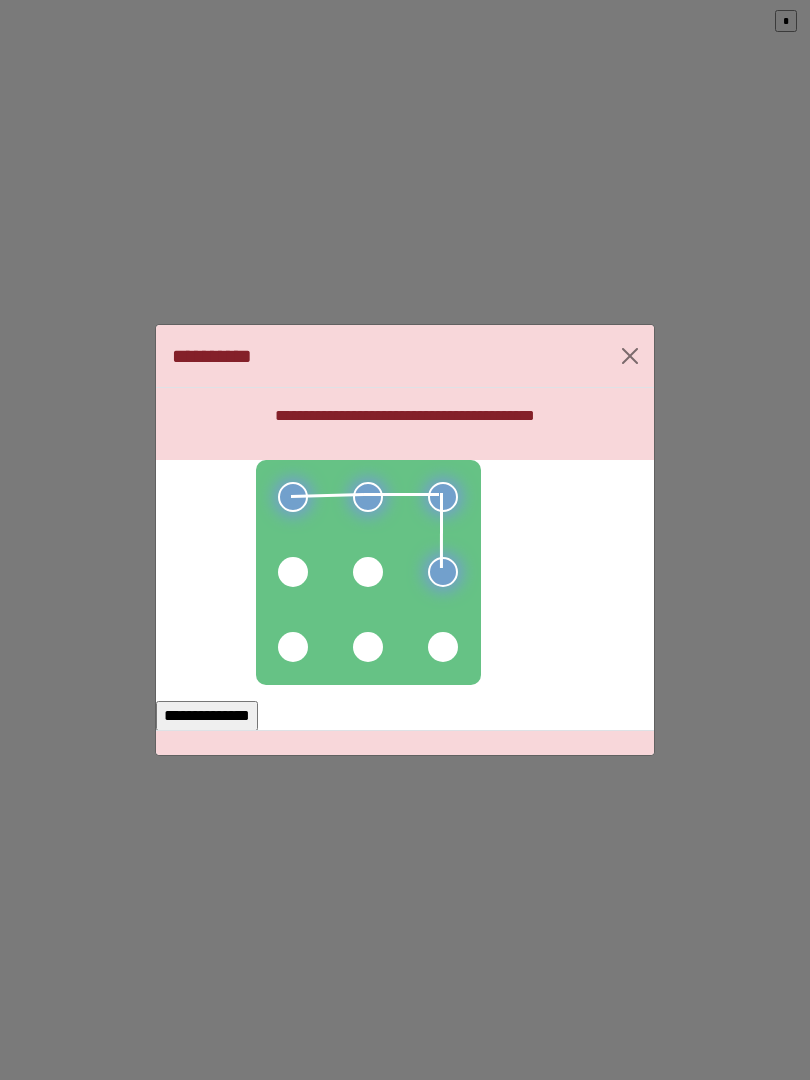 click at bounding box center [443, 647] 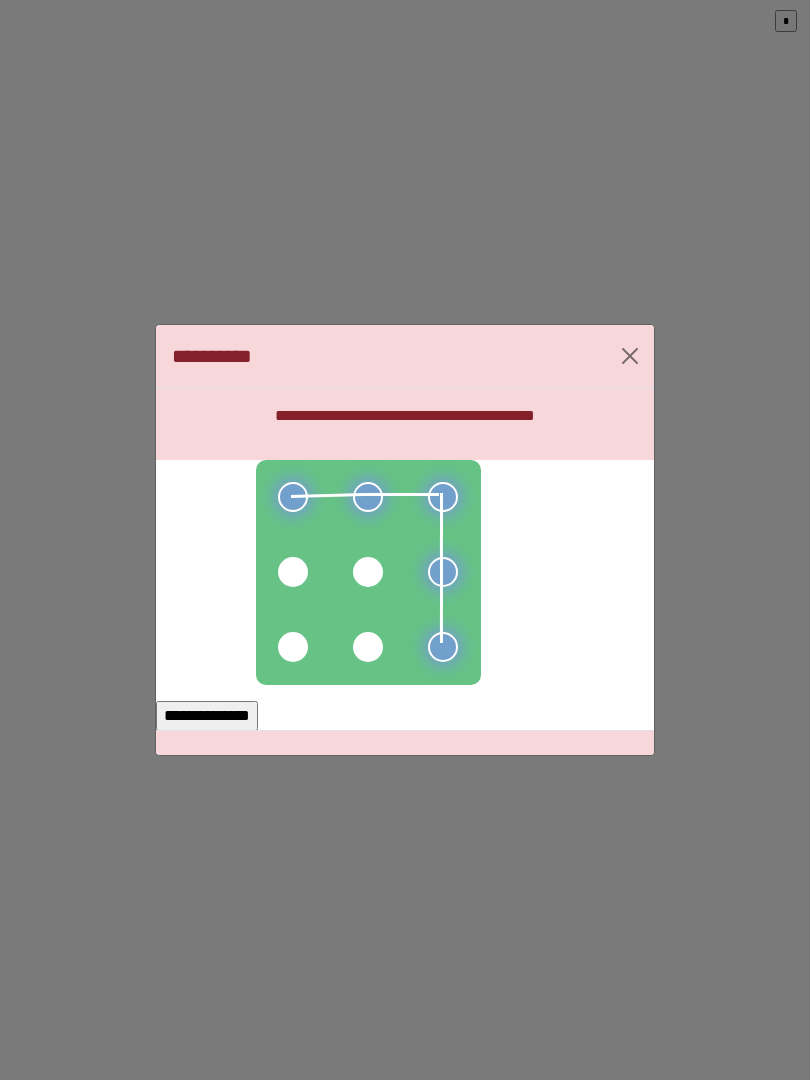 click at bounding box center [368, 647] 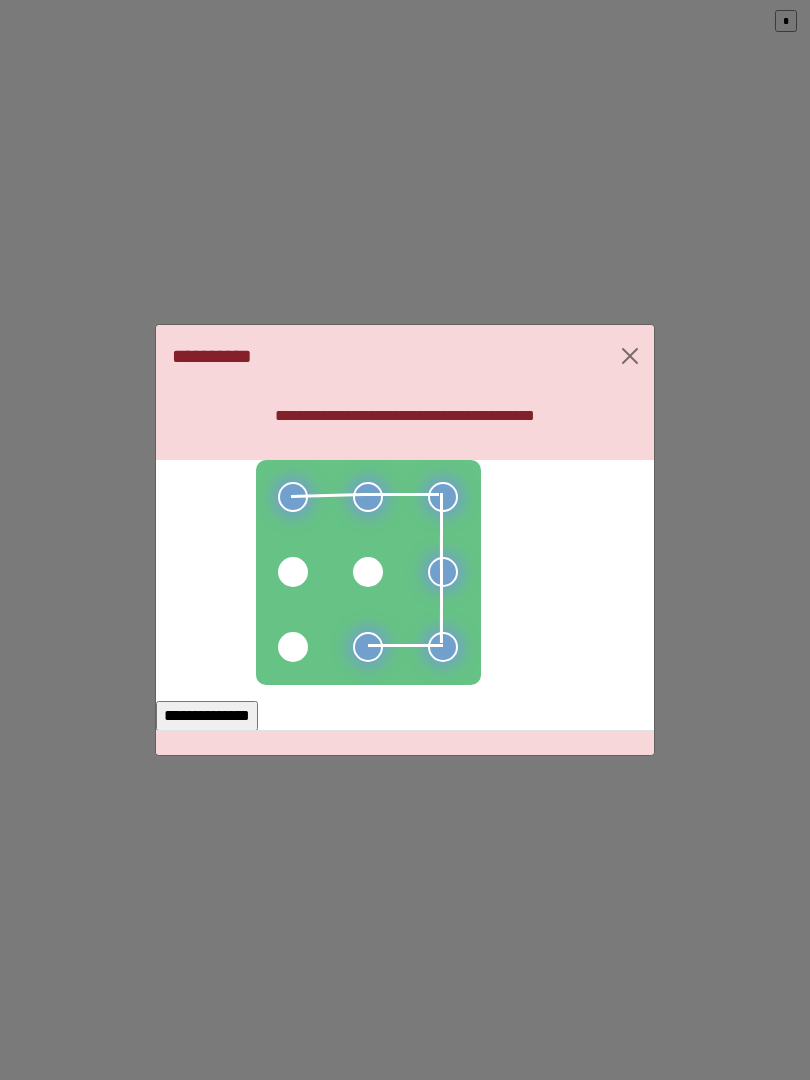 click at bounding box center [293, 647] 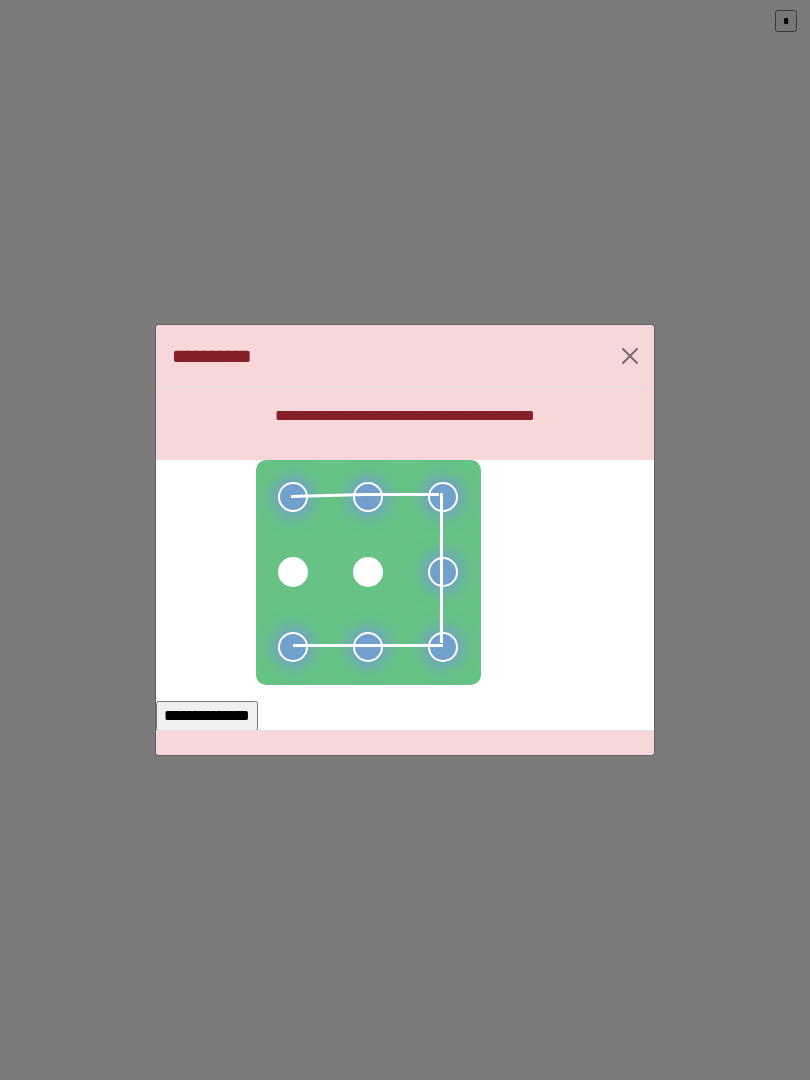 click on "**********" at bounding box center [207, 716] 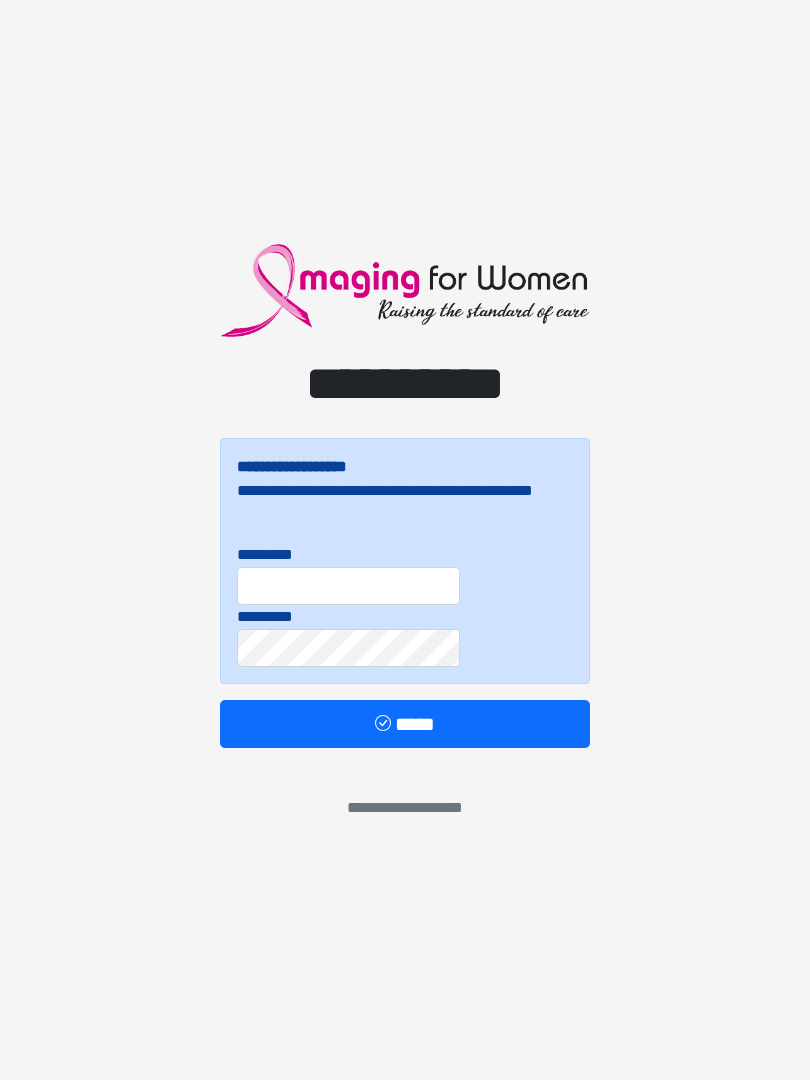 scroll, scrollTop: 0, scrollLeft: 0, axis: both 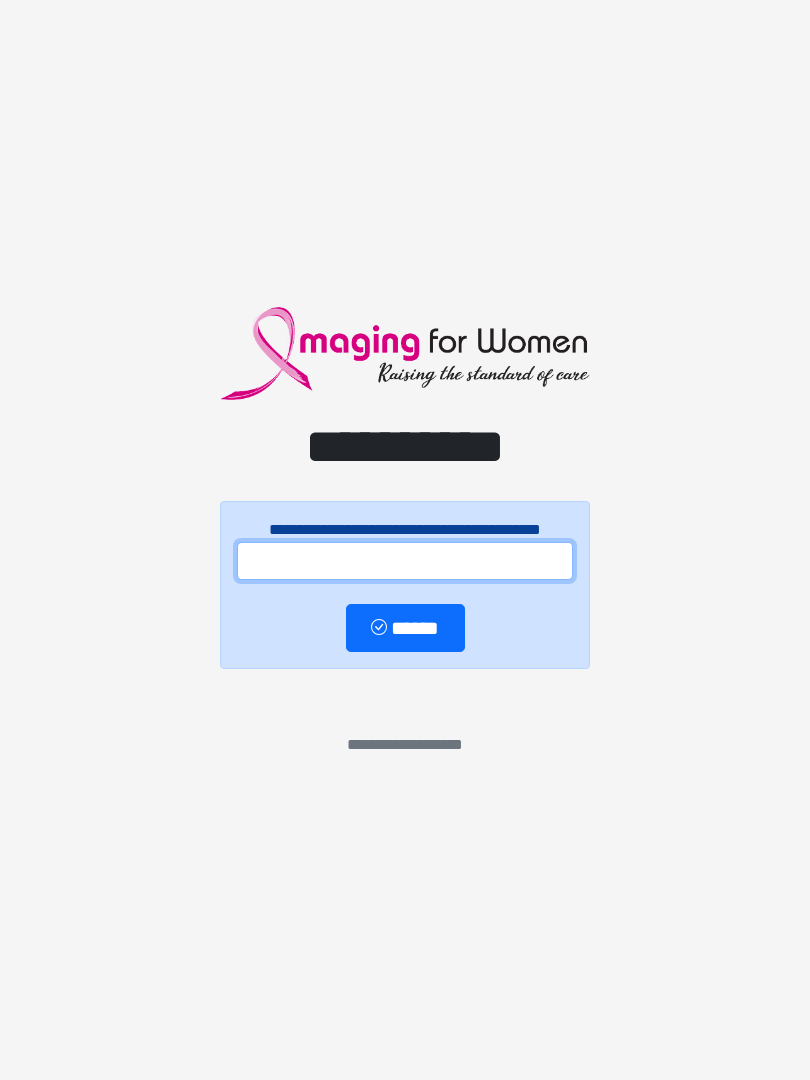 click at bounding box center [405, 561] 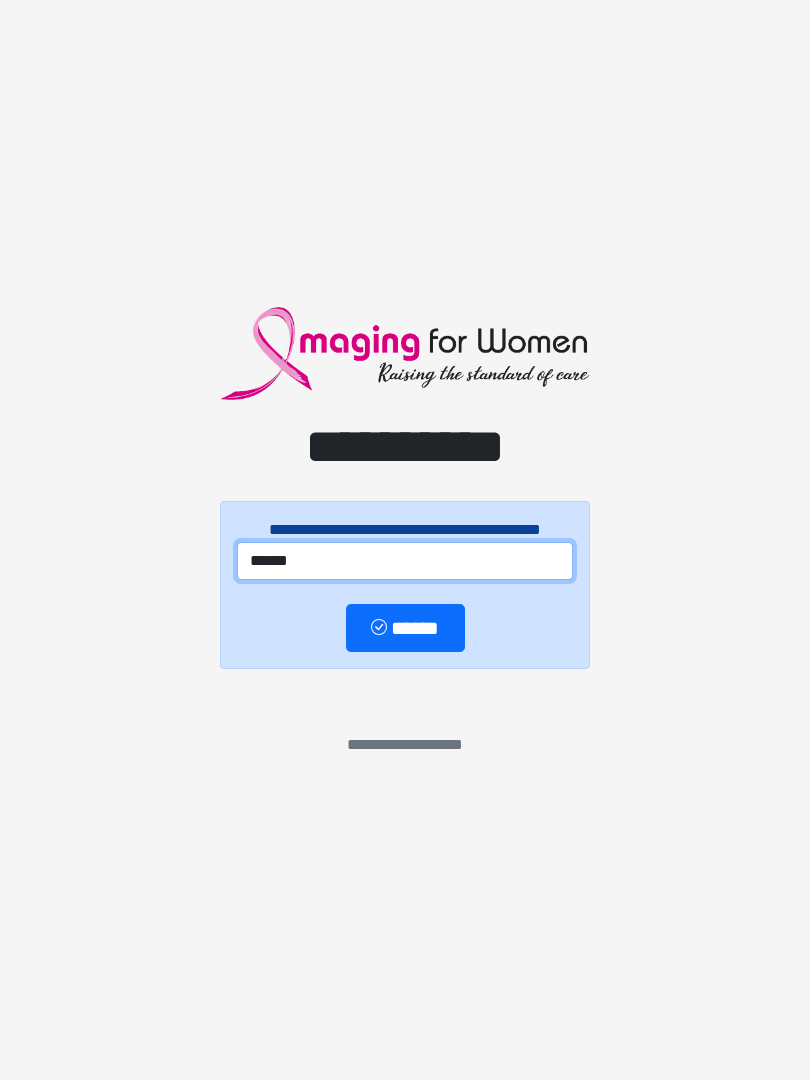 type on "******" 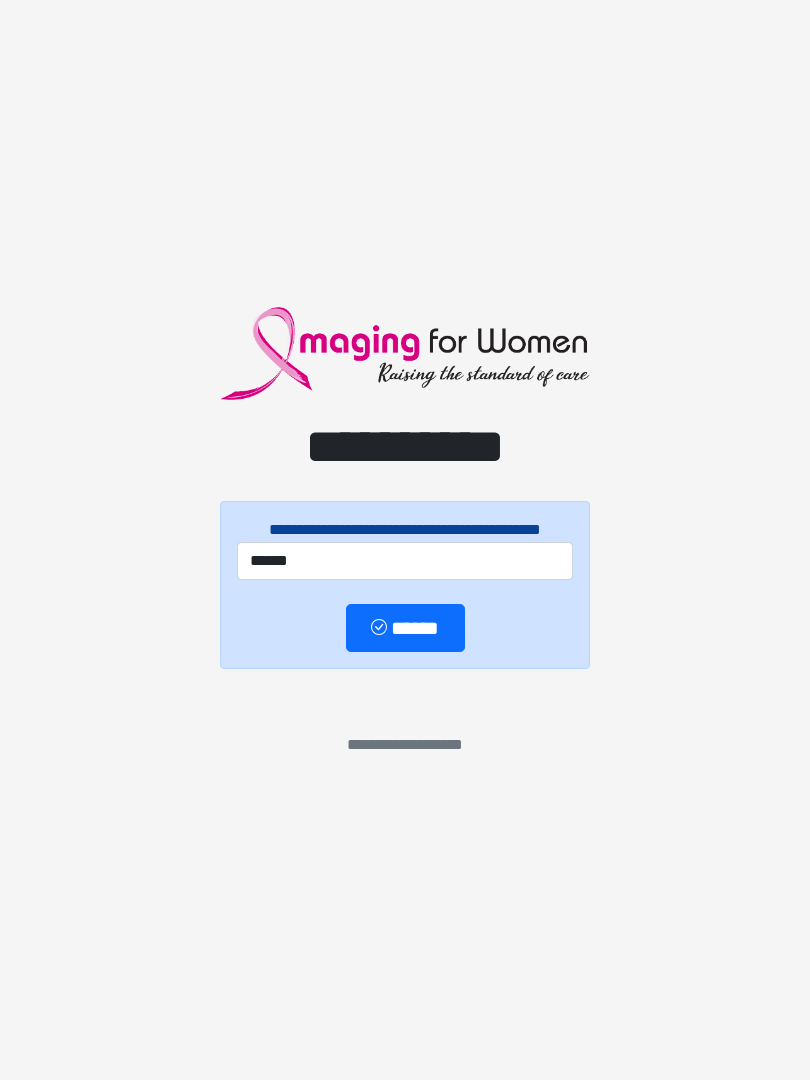 click at bounding box center [381, 629] 